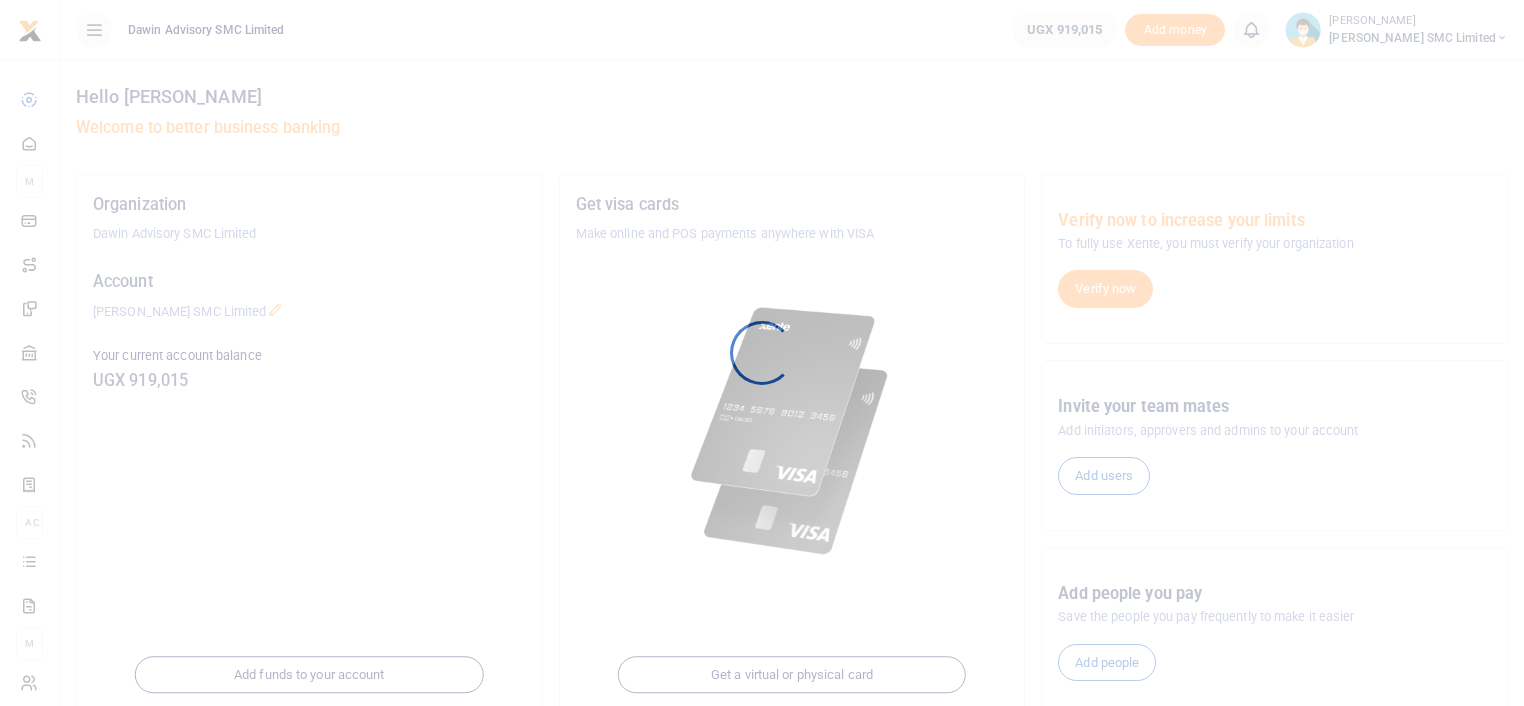 scroll, scrollTop: 0, scrollLeft: 0, axis: both 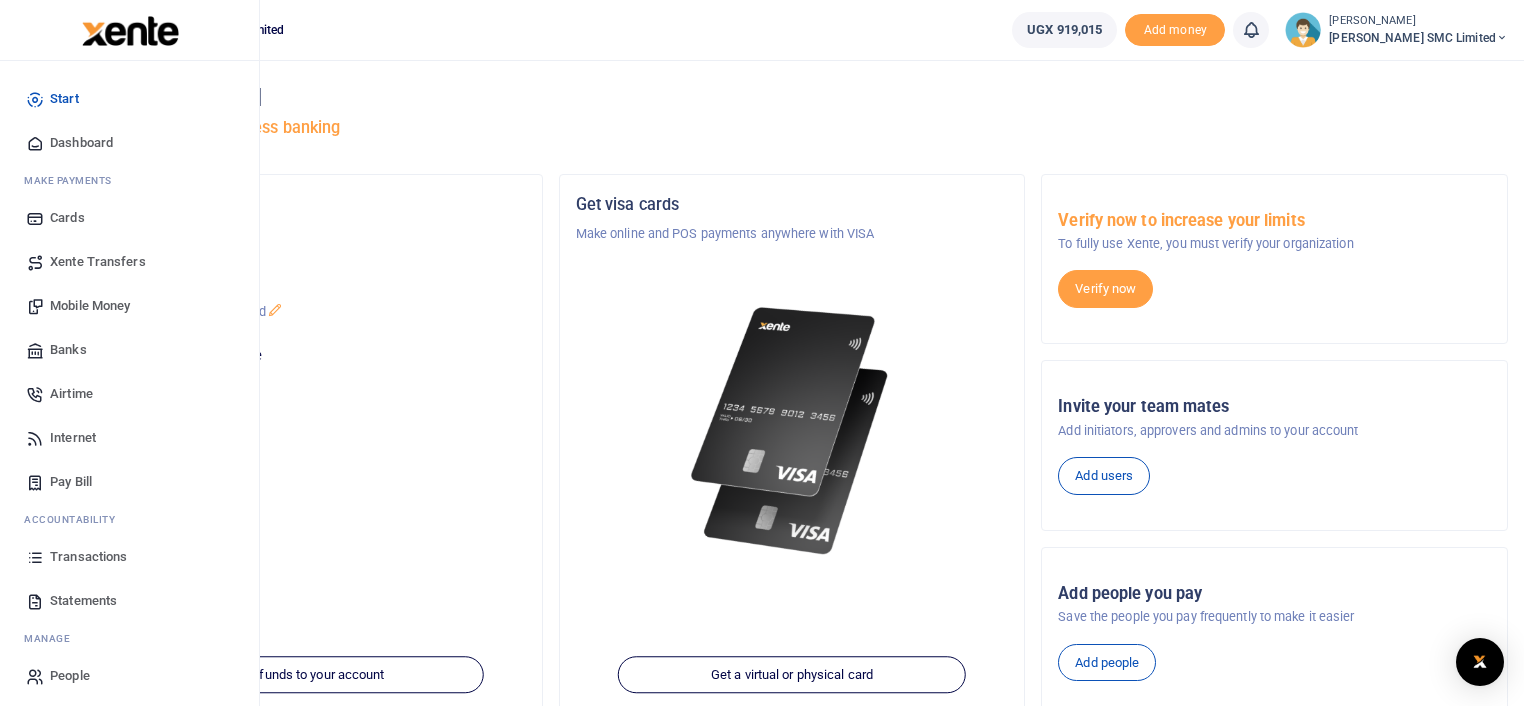 click on "Mobile Money" at bounding box center [129, 306] 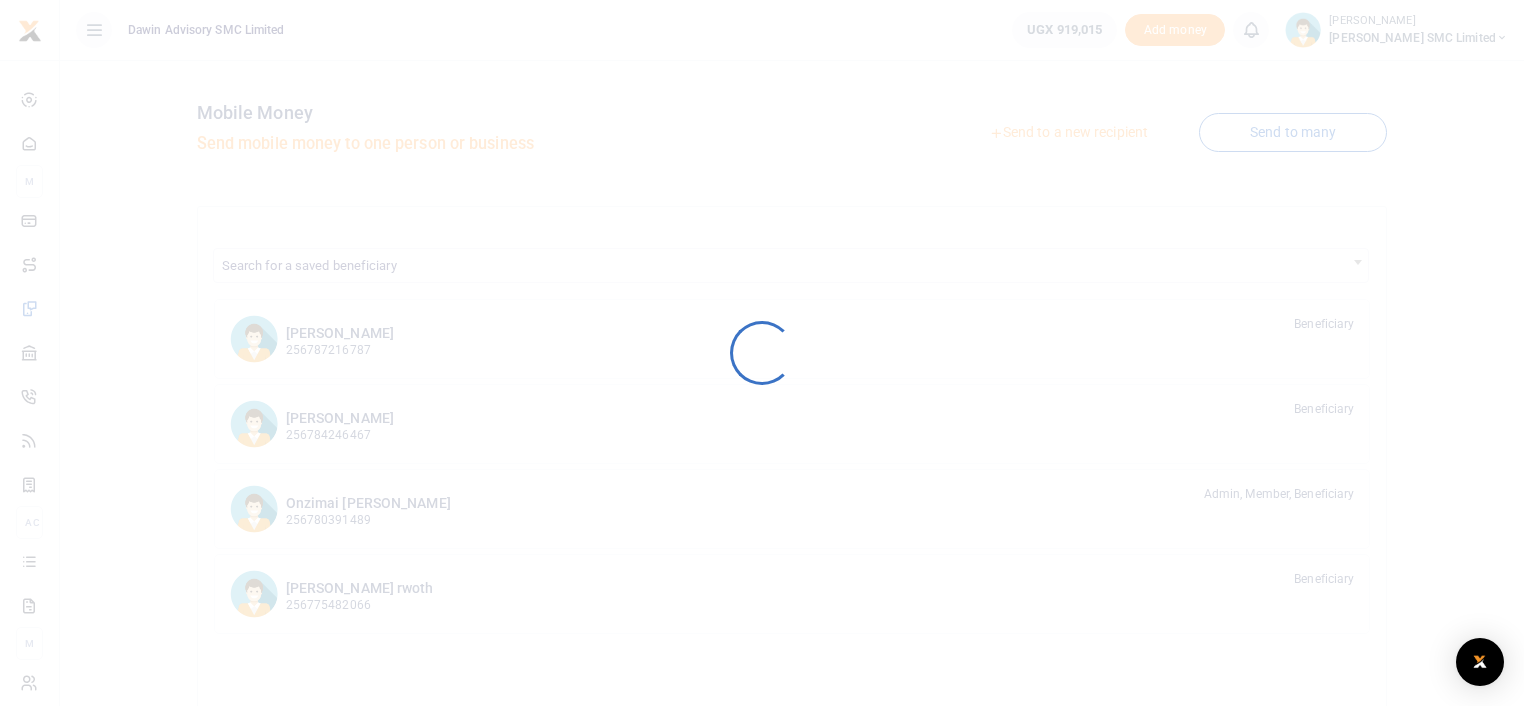 scroll, scrollTop: 0, scrollLeft: 0, axis: both 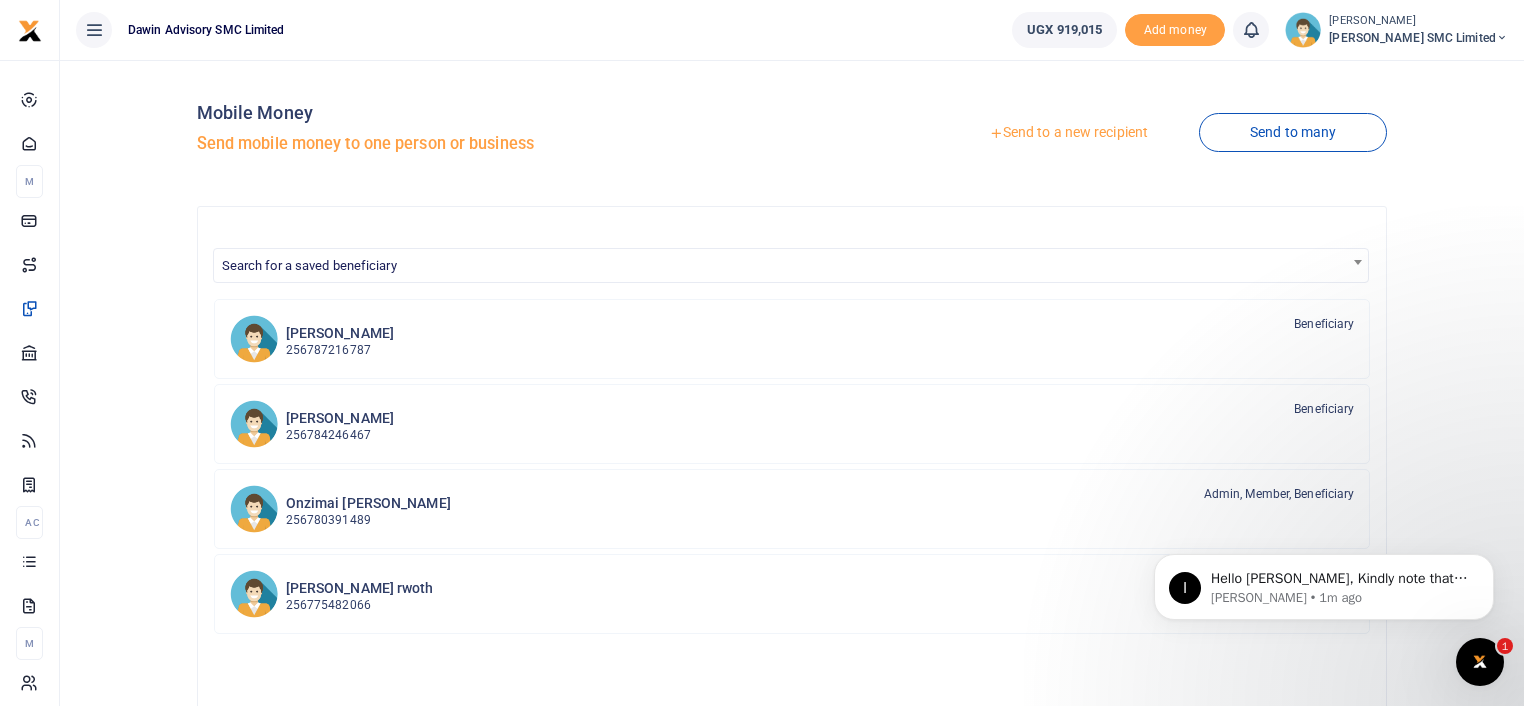 click on "Send to a new recipient" at bounding box center [1068, 133] 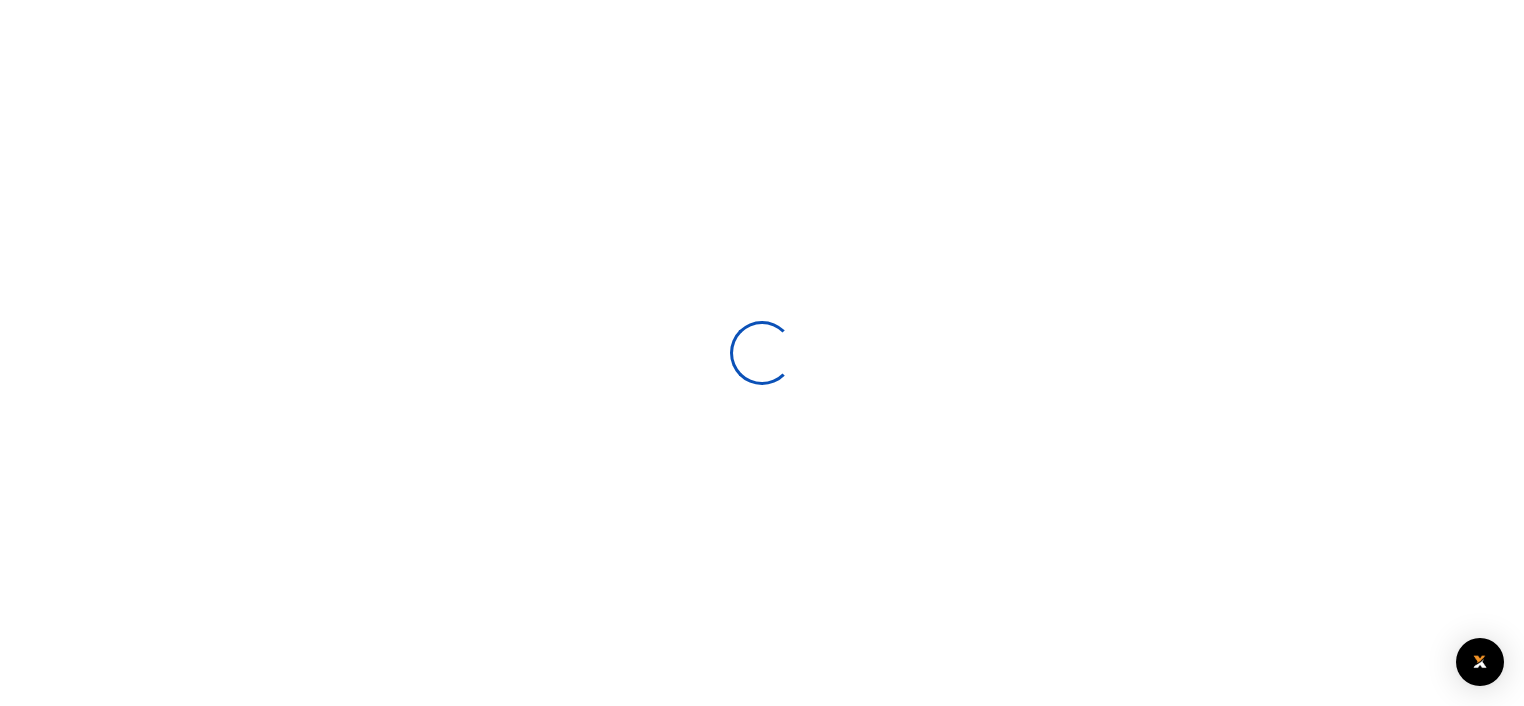 select 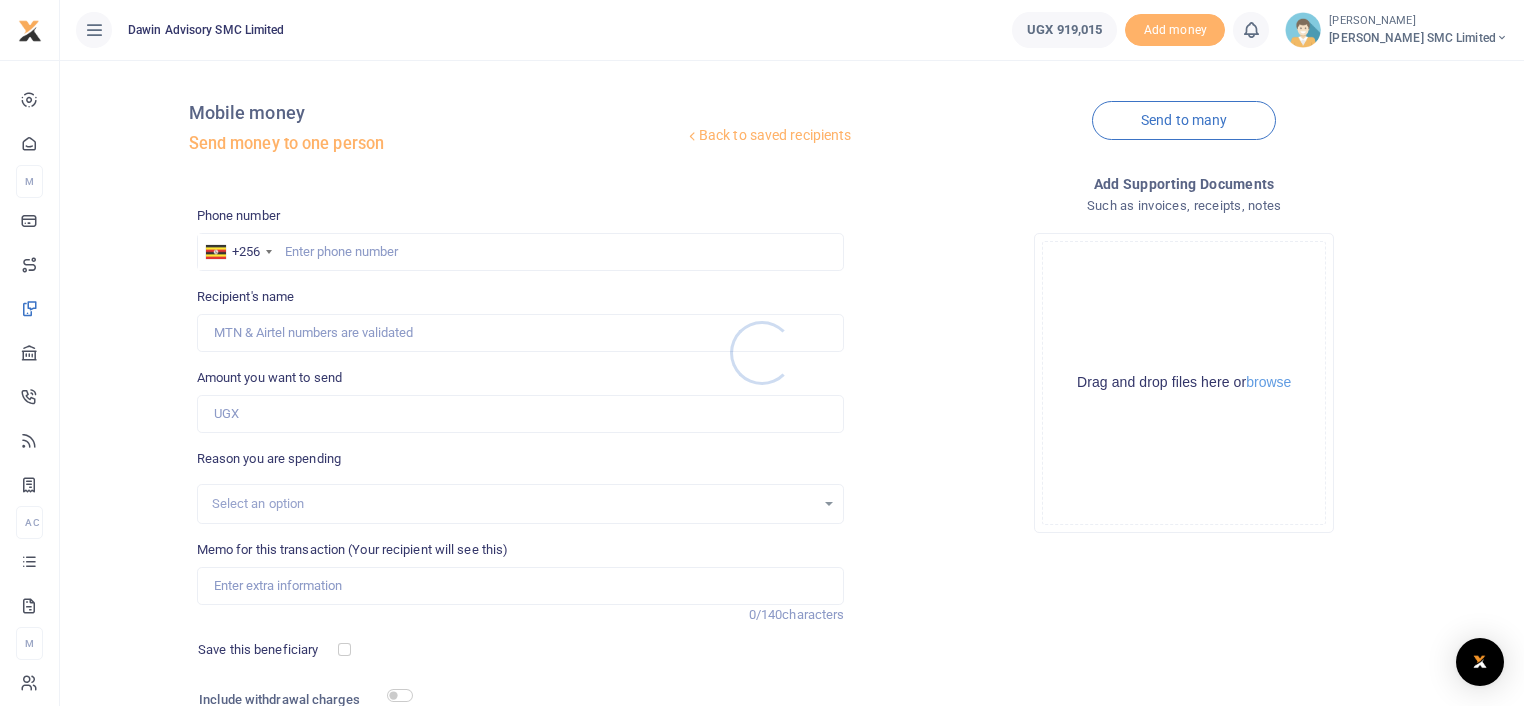 click at bounding box center (762, 353) 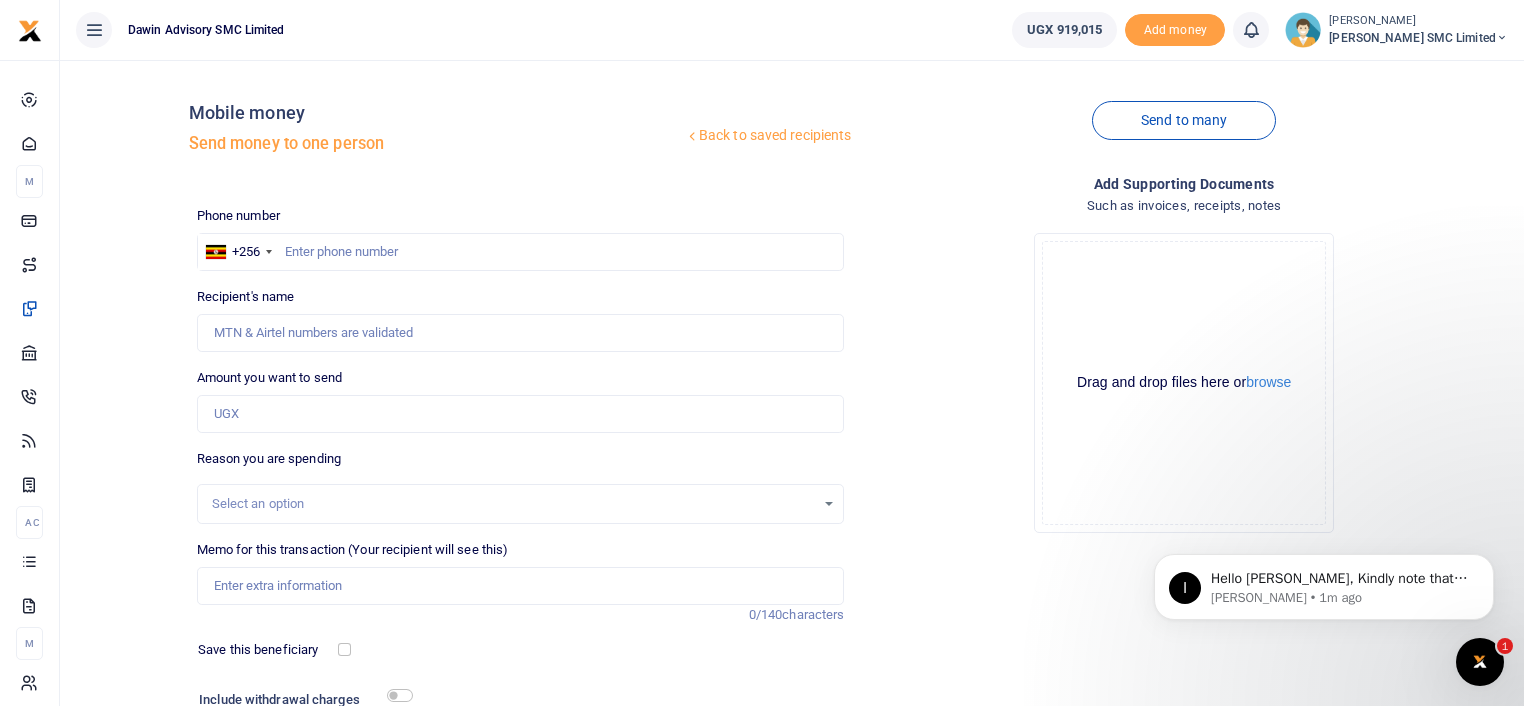 scroll, scrollTop: 0, scrollLeft: 0, axis: both 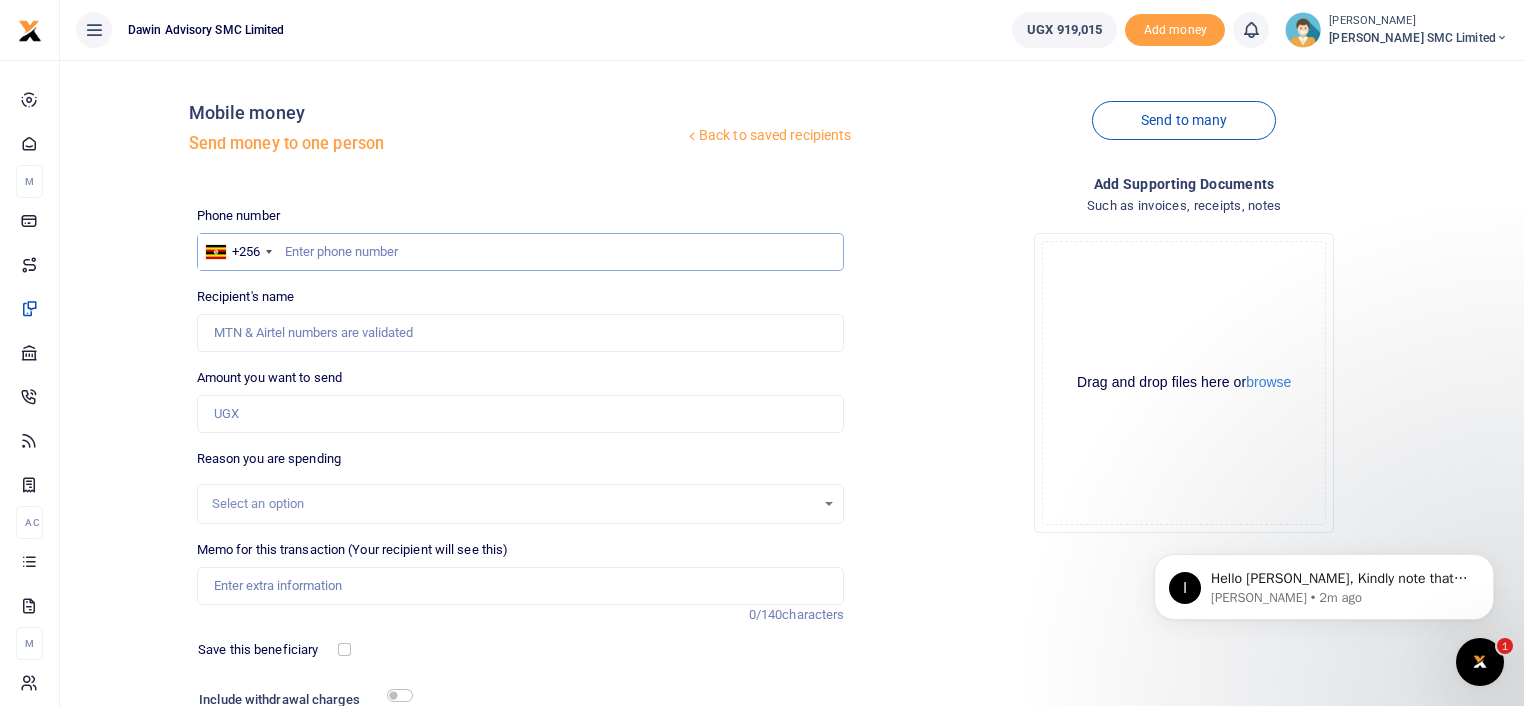 click at bounding box center [521, 252] 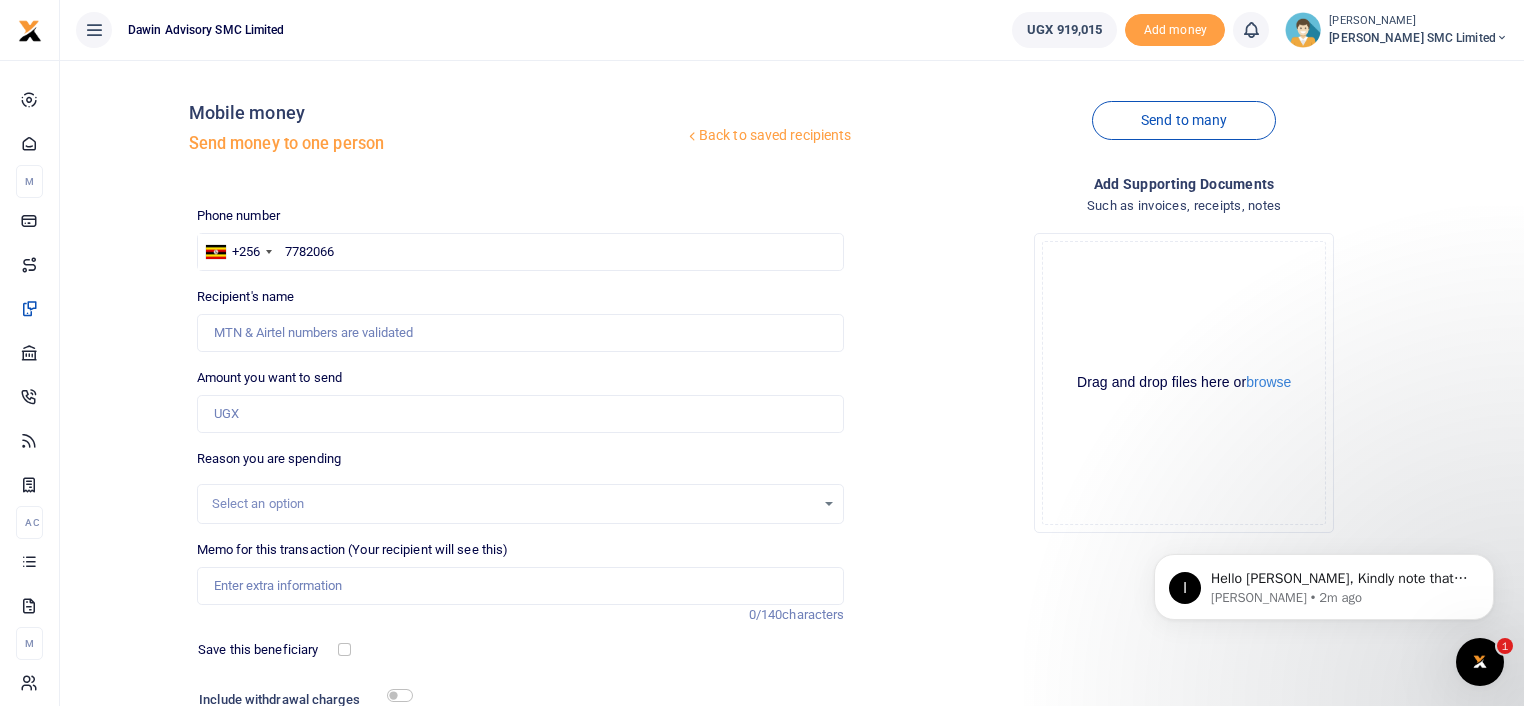 click on "Drop your files here Drag and drop files here or  browse Powered by  Uppy" at bounding box center (1184, 383) 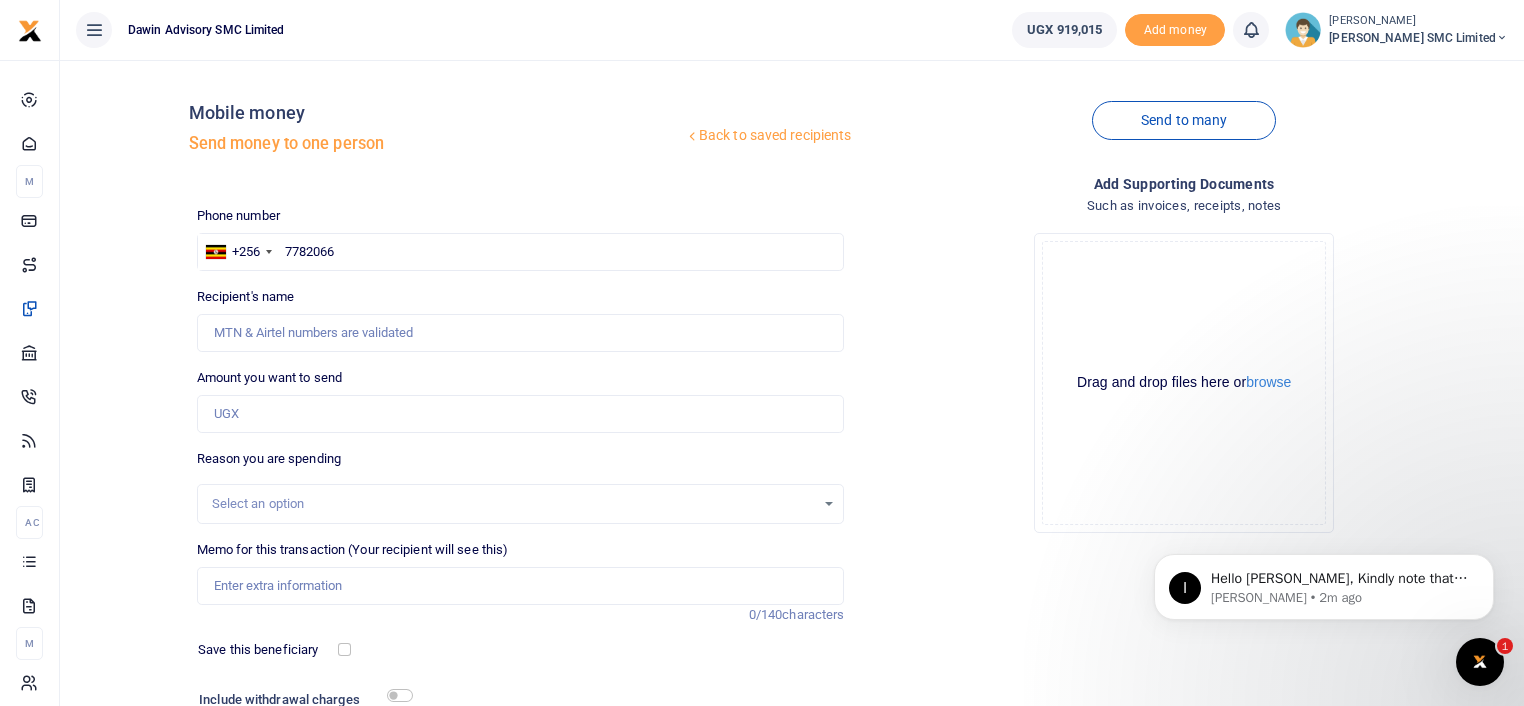 click on "Back to saved recipients
Mobile money
Send money to one person
Send to many
Phone number
+256 Uganda +256 7782066
Phone is required.
0/140 UGX0 UGX0" at bounding box center (792, 437) 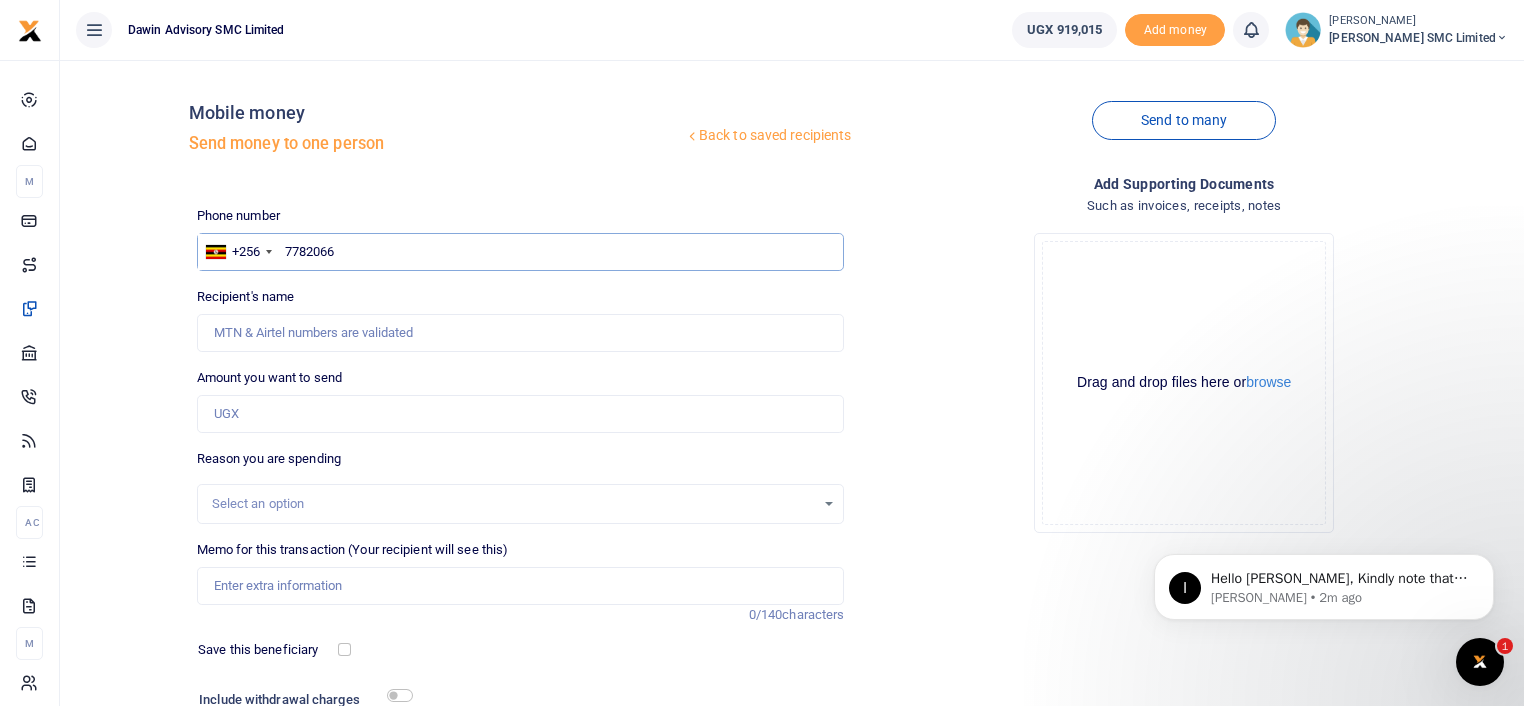click on "7782066" at bounding box center [521, 252] 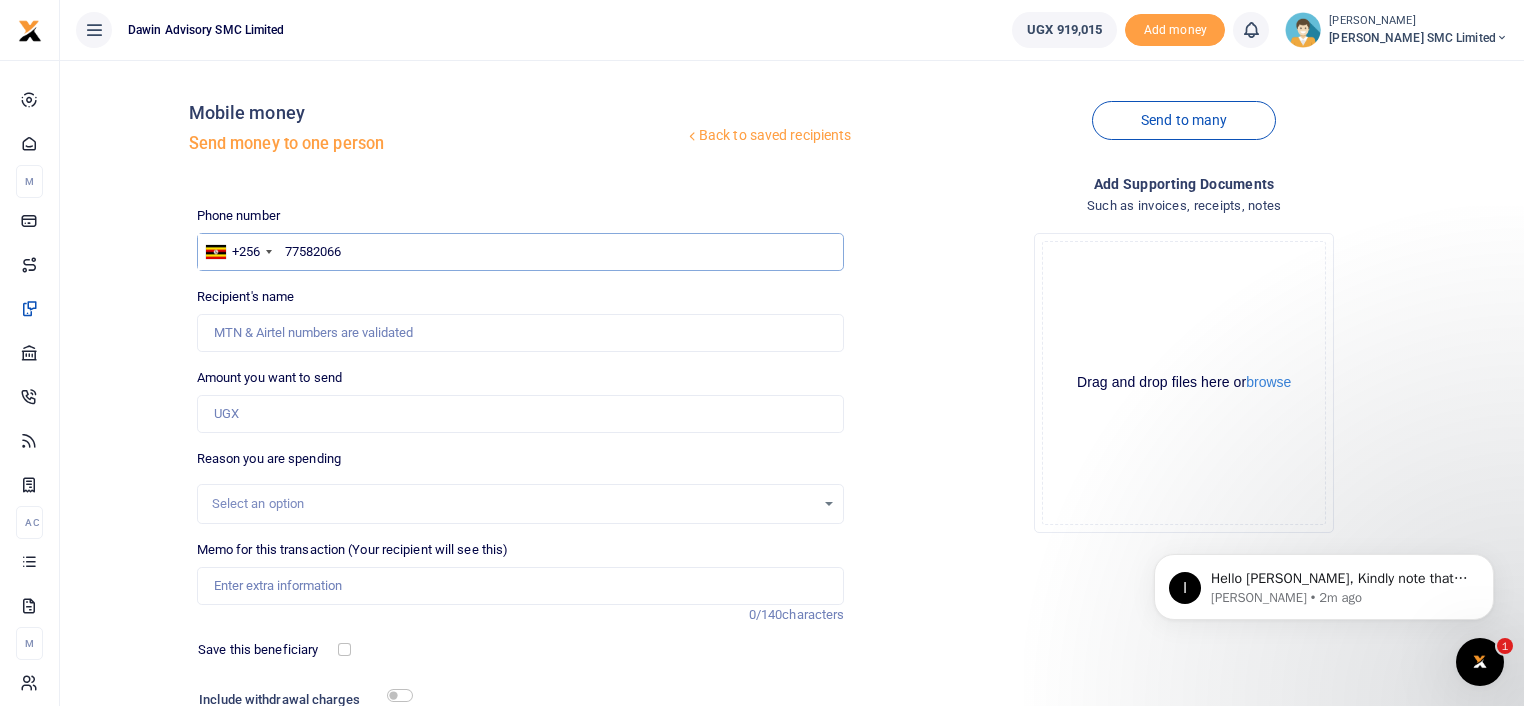 type on "775482066" 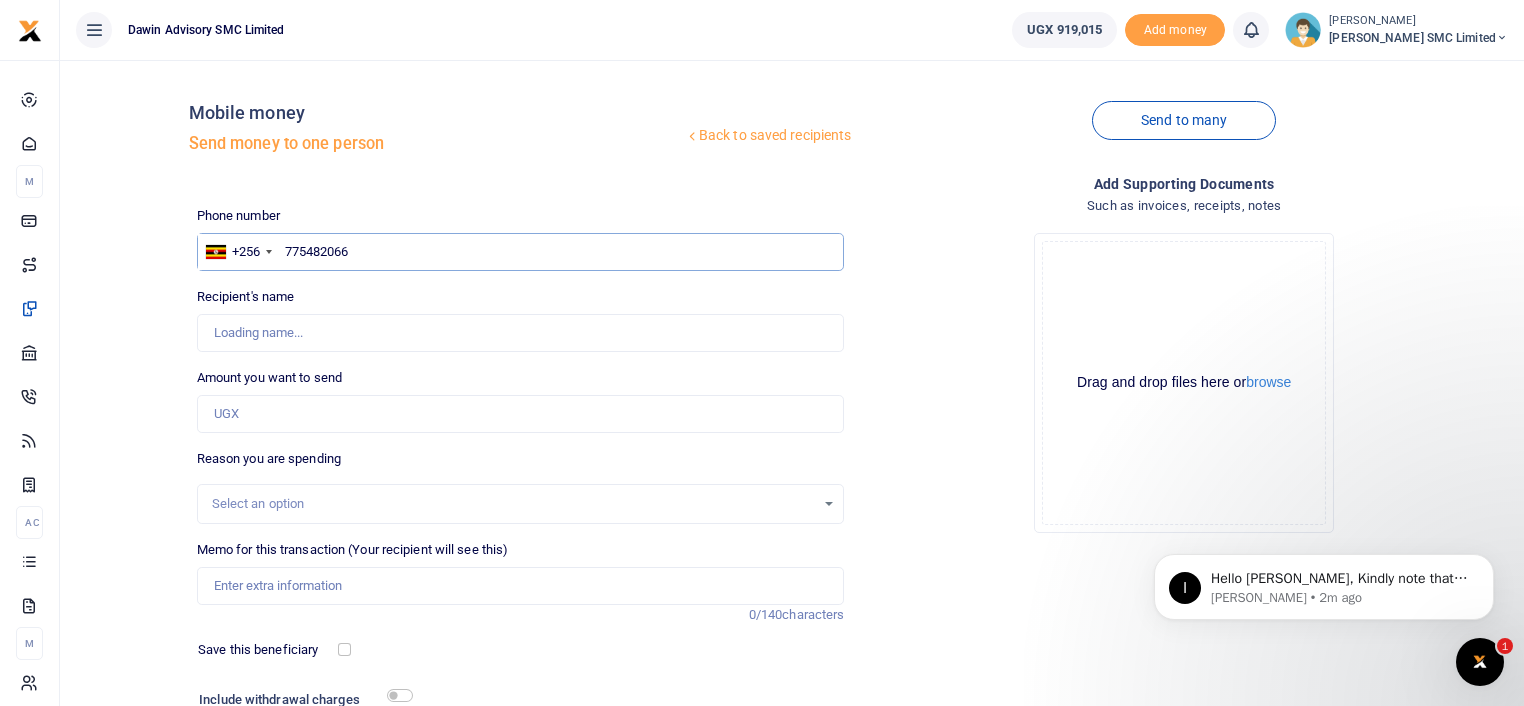type on "Robert Omar Rwoth" 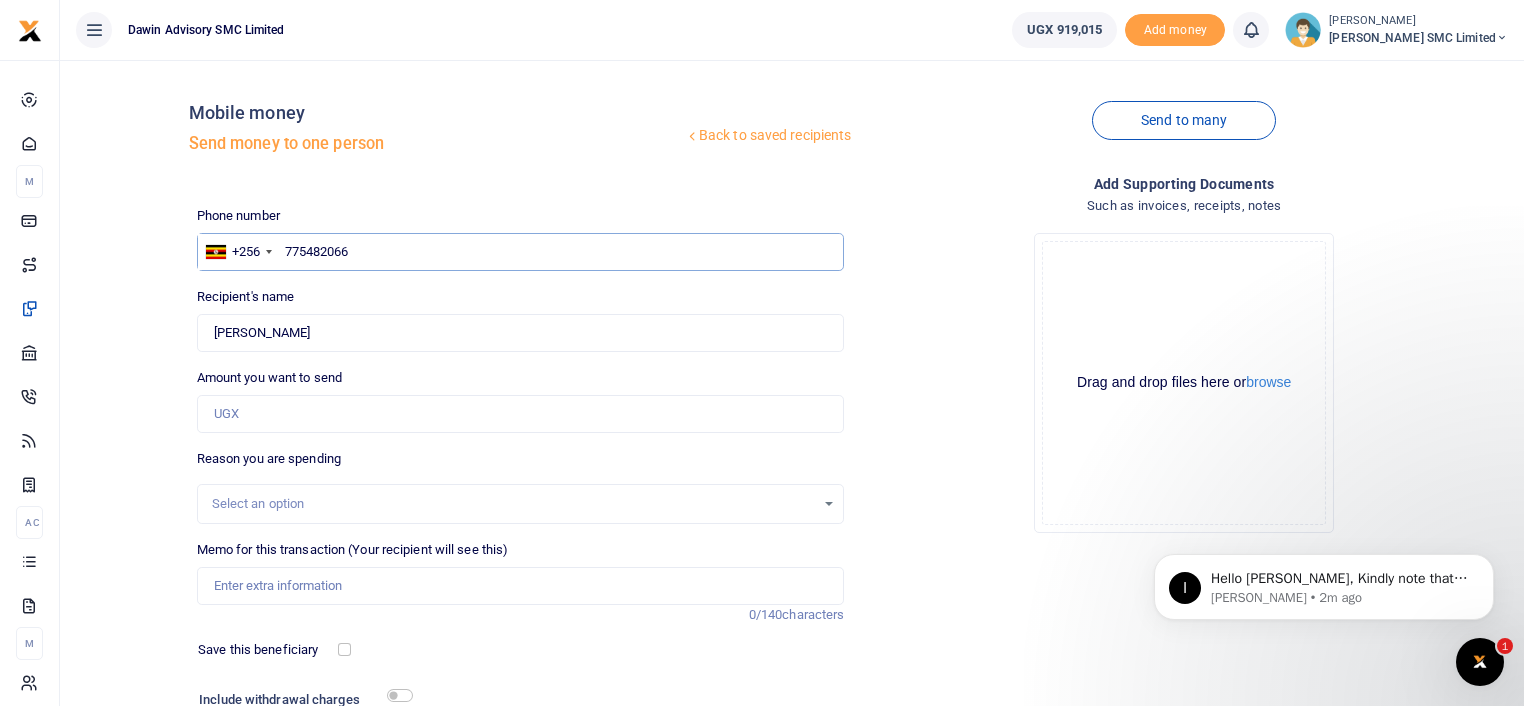 type on "775482066" 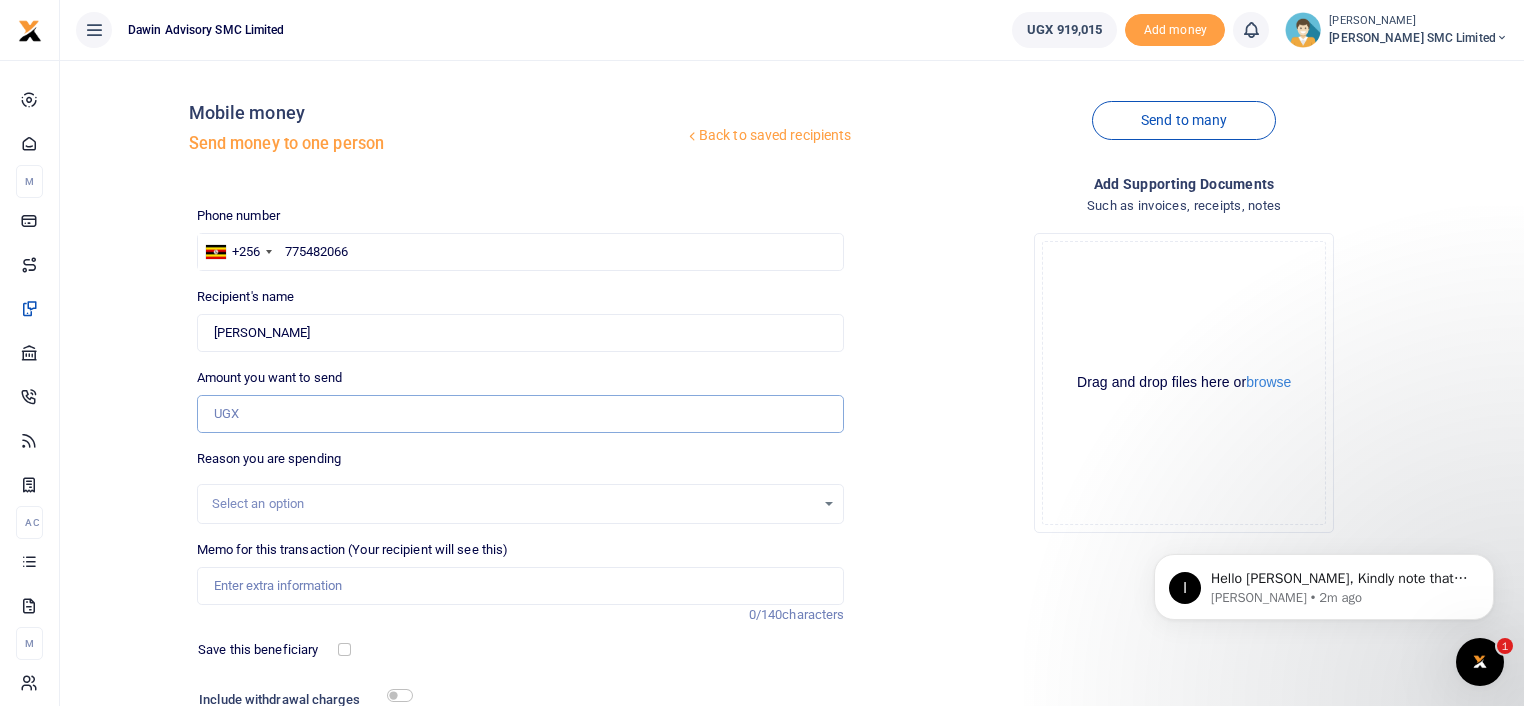 click on "Amount you want to send" at bounding box center (521, 414) 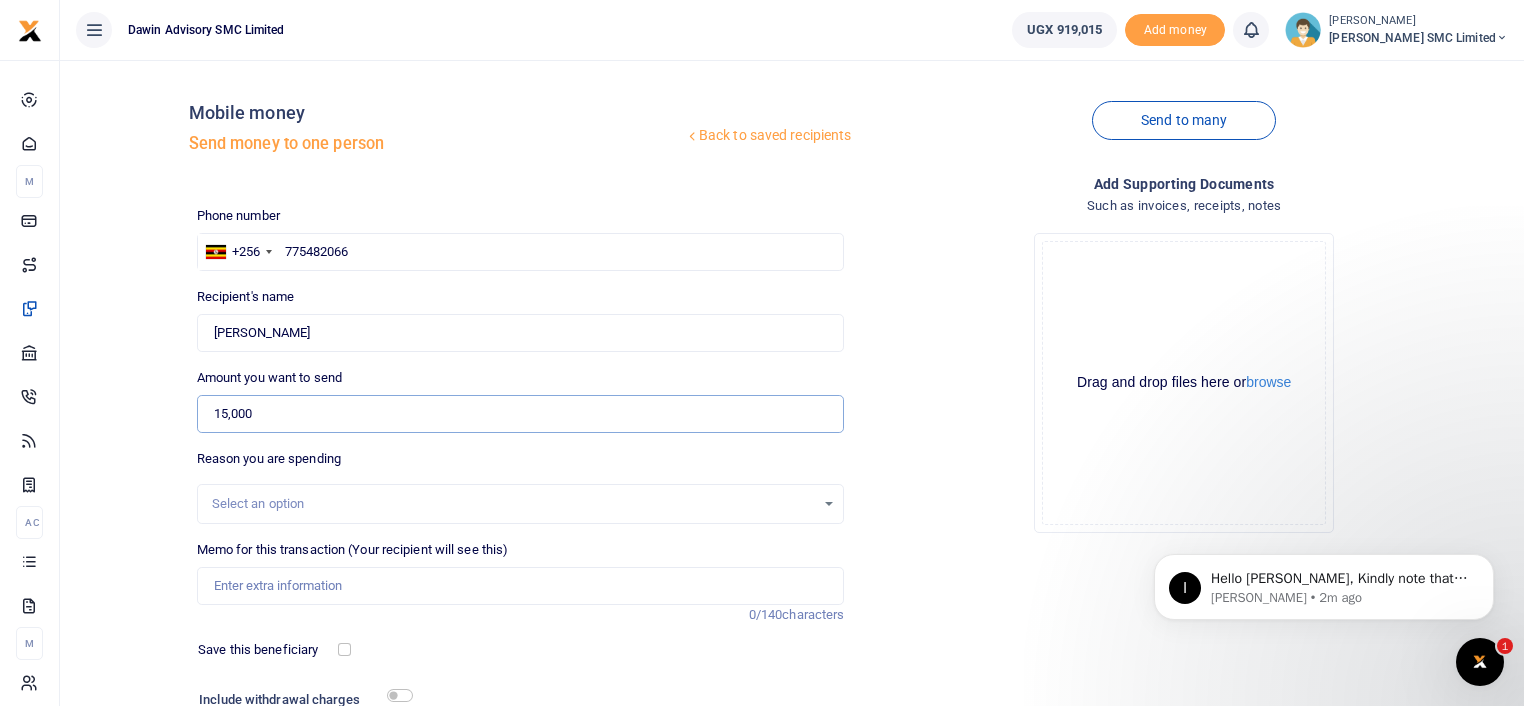 type on "15,000" 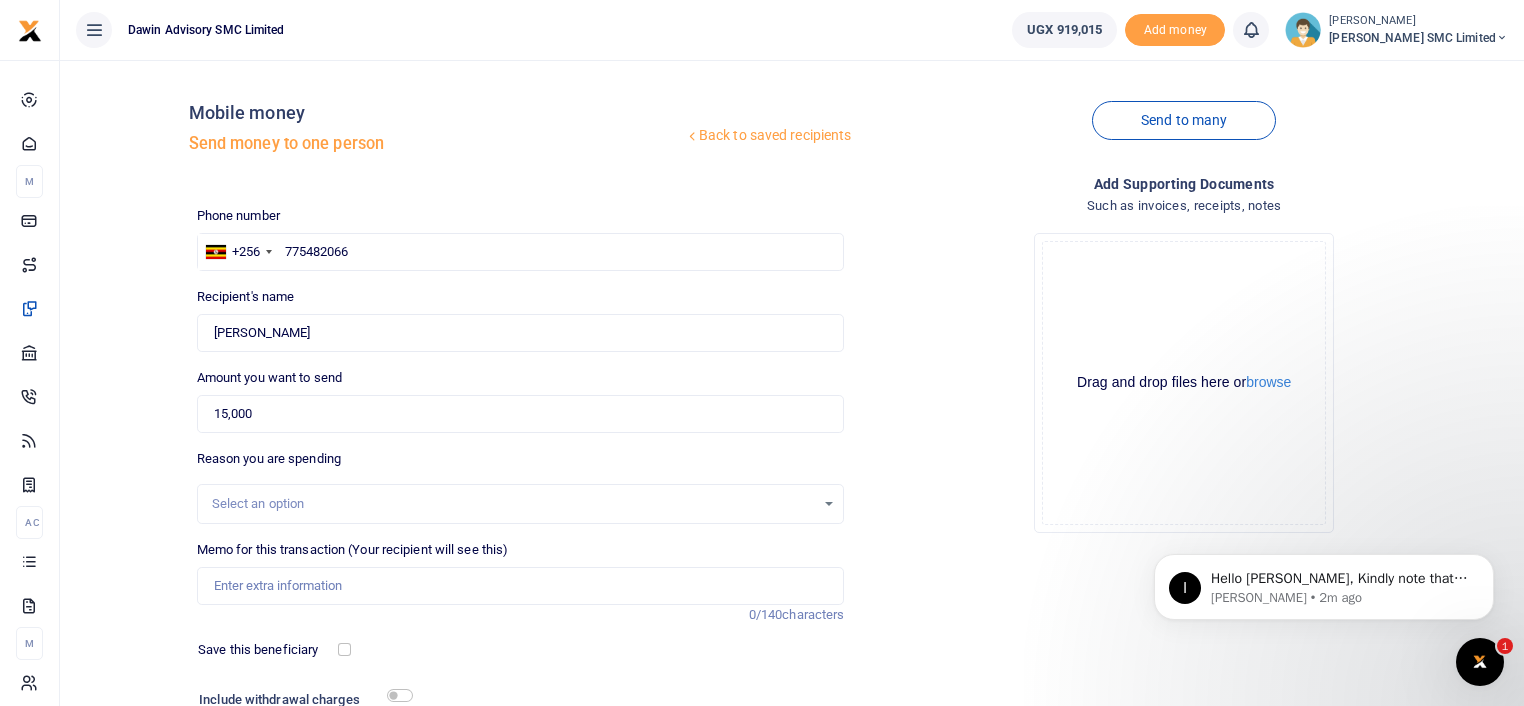 click on "Drop your files here Drag and drop files here or  browse Powered by  Uppy" at bounding box center (1184, 383) 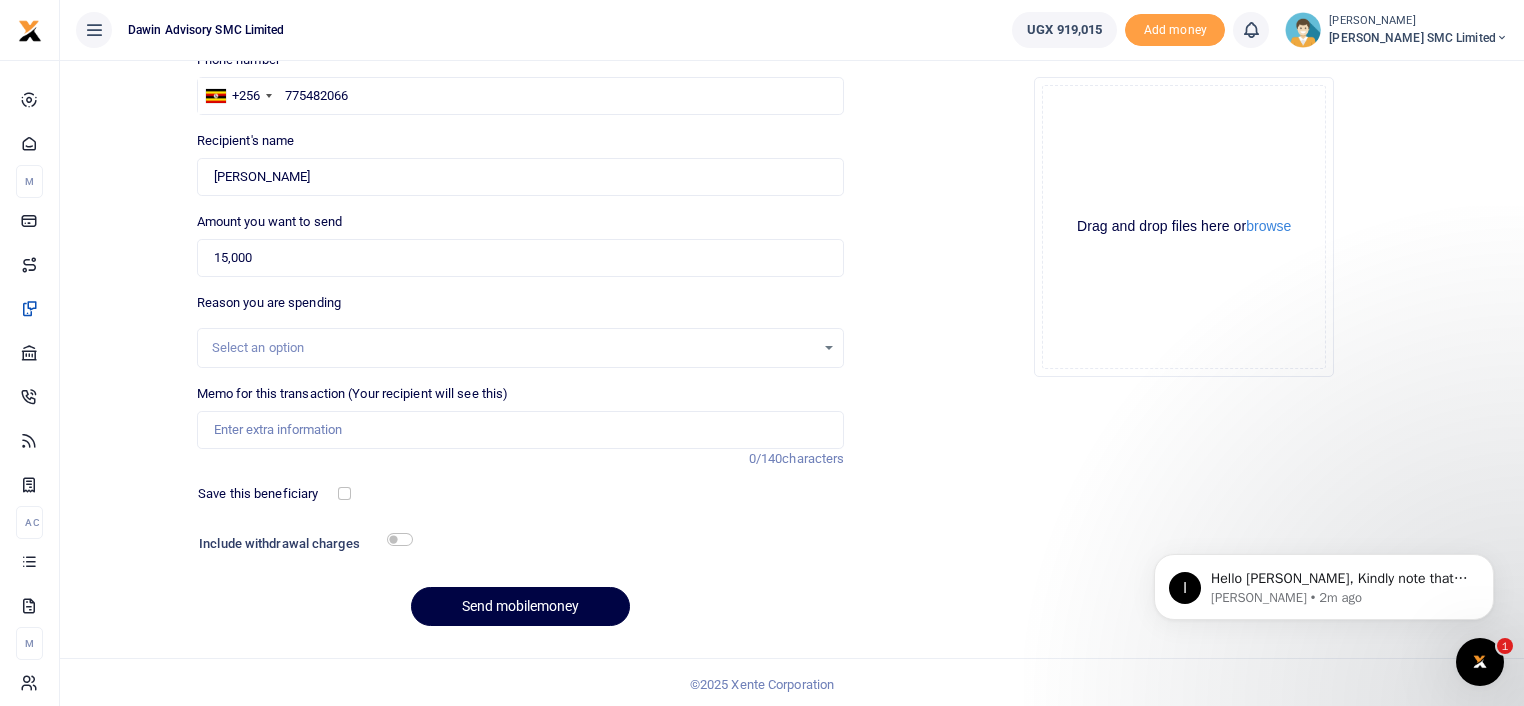 scroll, scrollTop: 160, scrollLeft: 0, axis: vertical 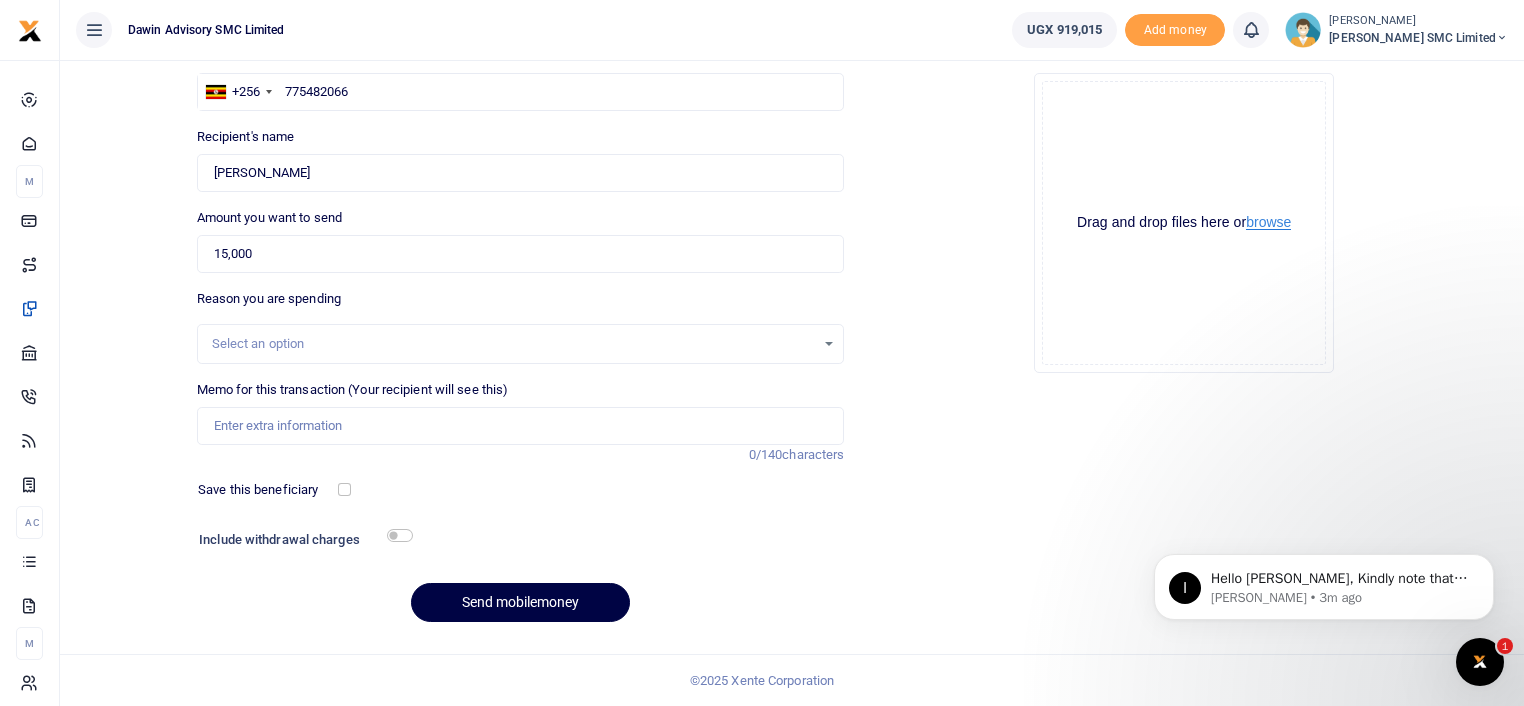 click on "browse" at bounding box center [1268, 222] 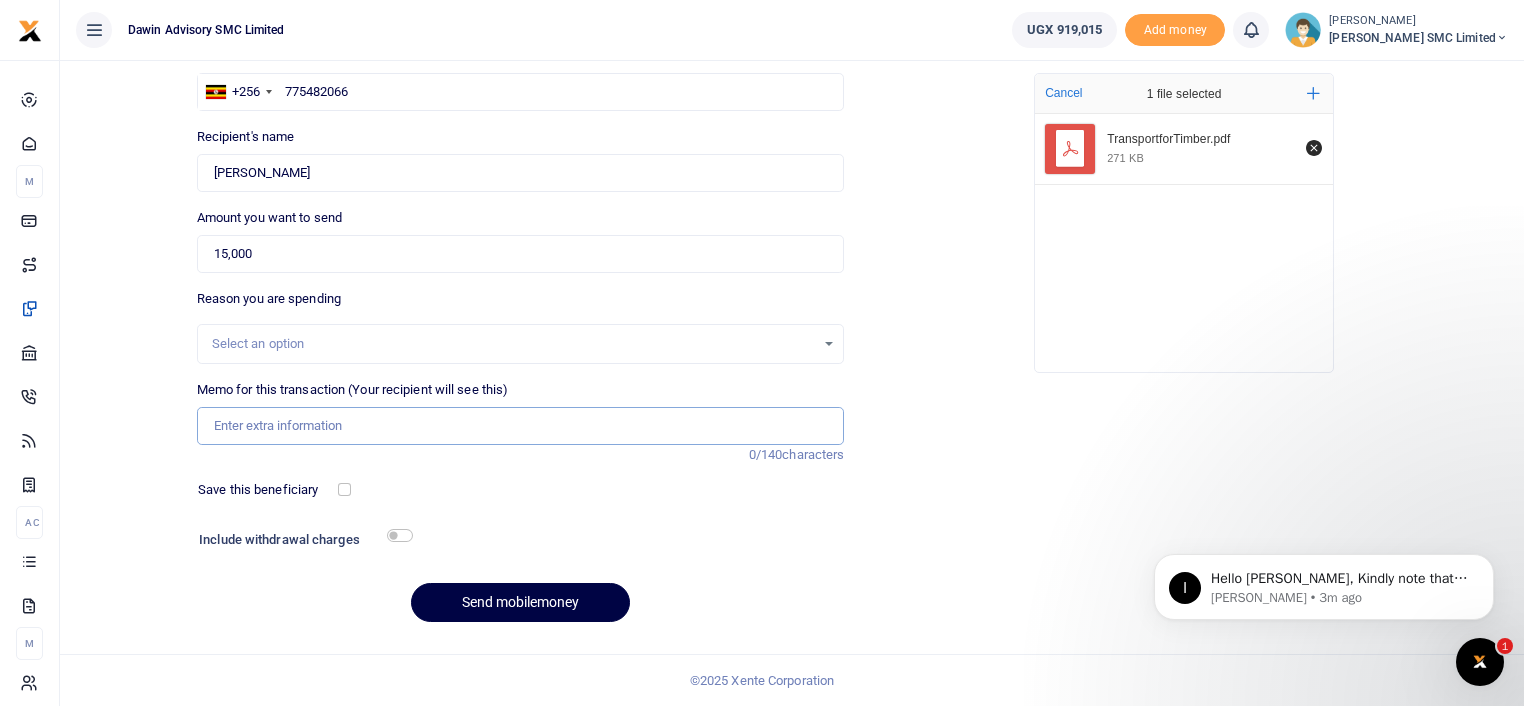 click on "Memo for this transaction (Your recipient will see this)" at bounding box center [521, 426] 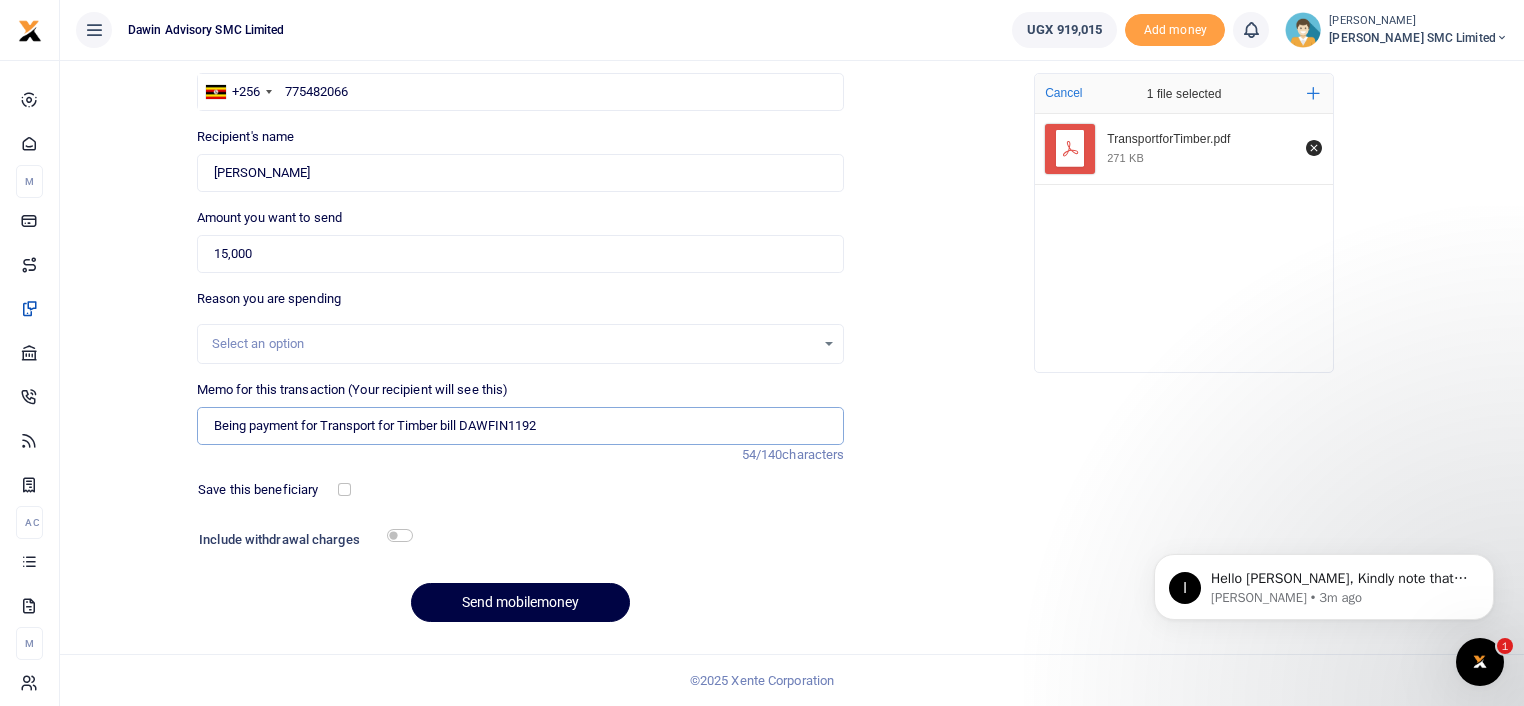 type on "Being payment for Transport for Timber bill DAWFIN1192" 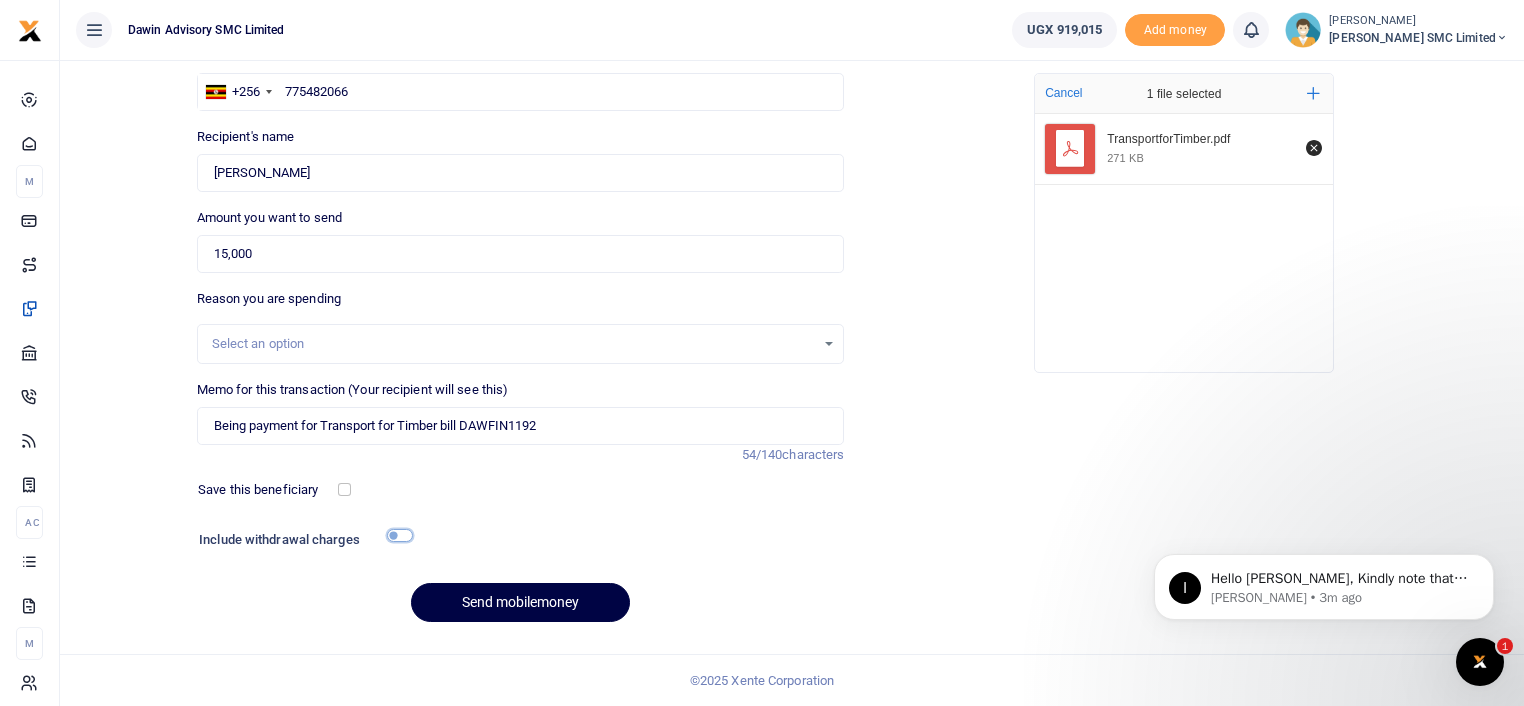 click at bounding box center (400, 535) 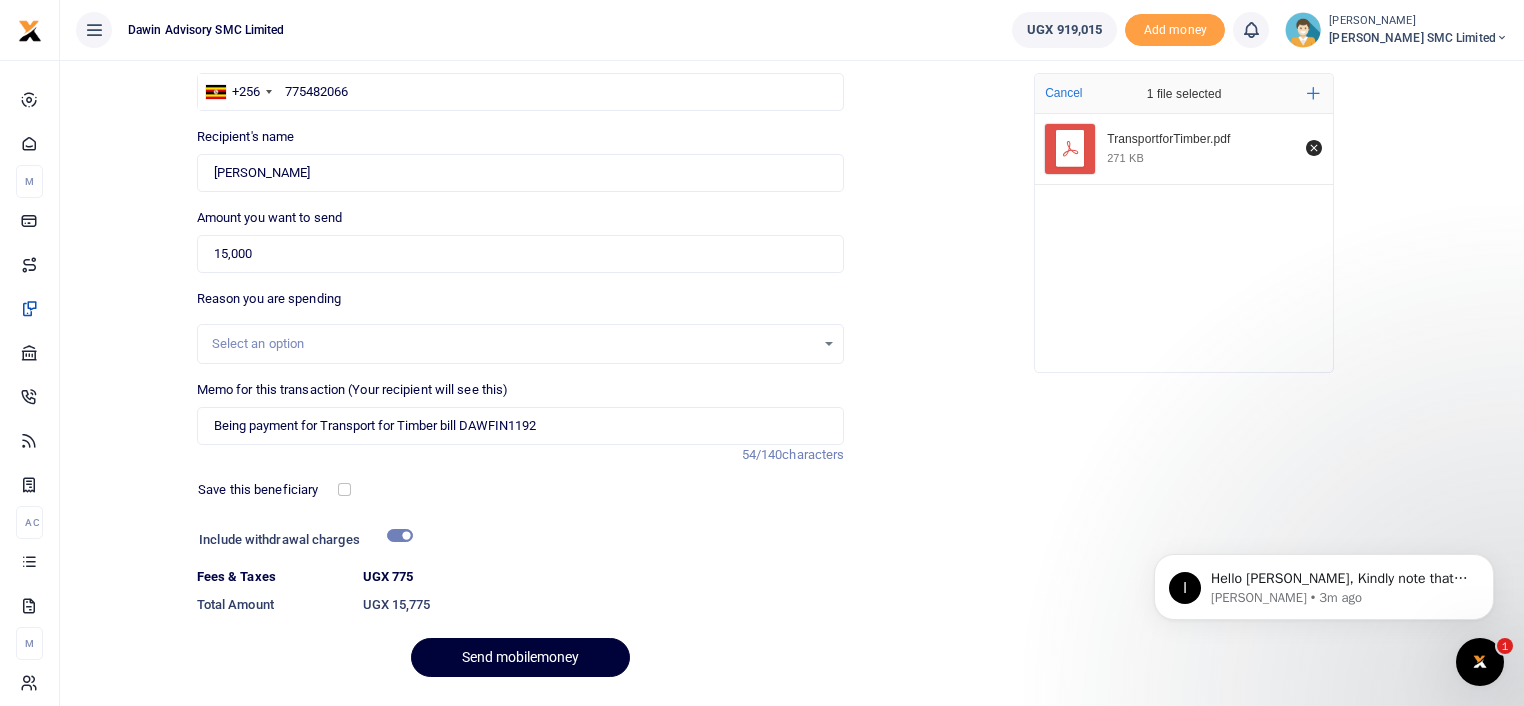 click on "Send mobilemoney" at bounding box center [520, 657] 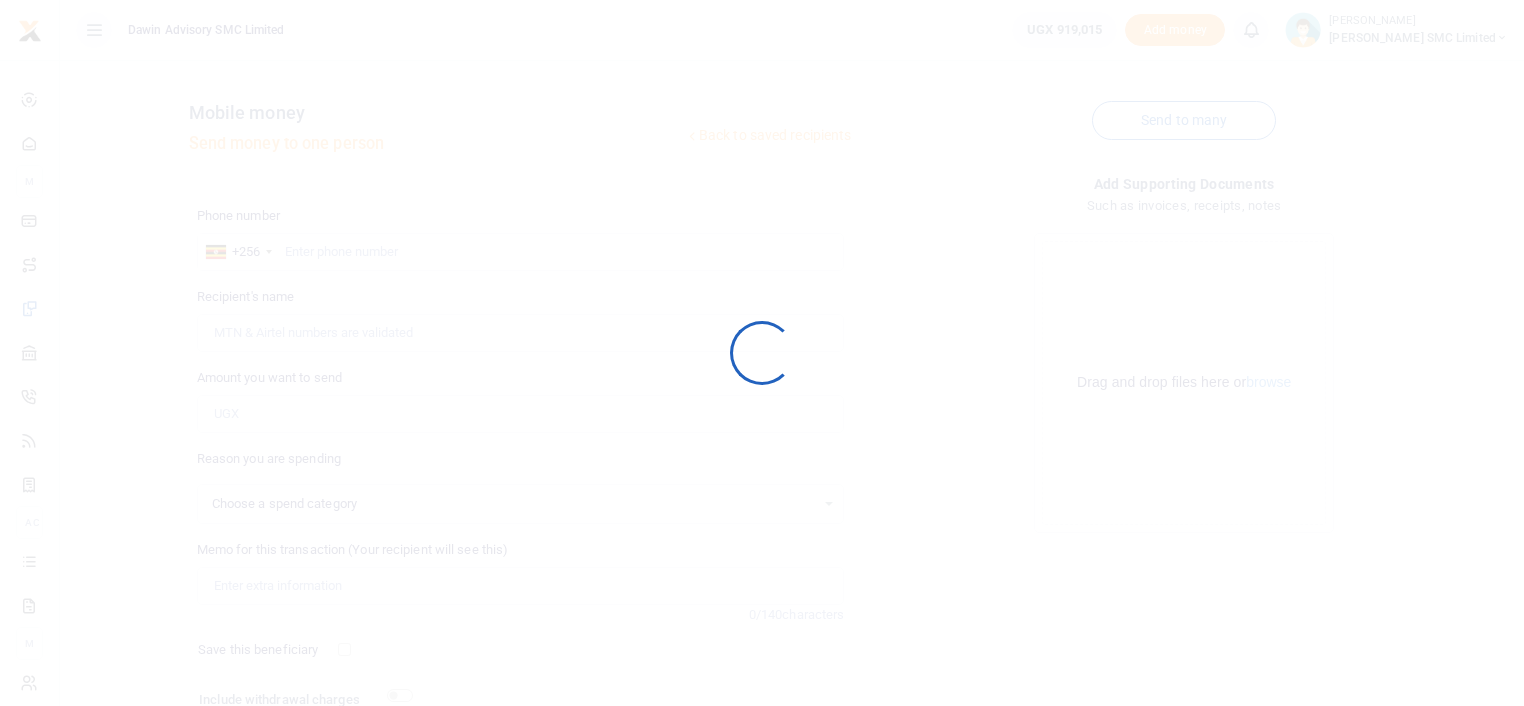scroll, scrollTop: 160, scrollLeft: 0, axis: vertical 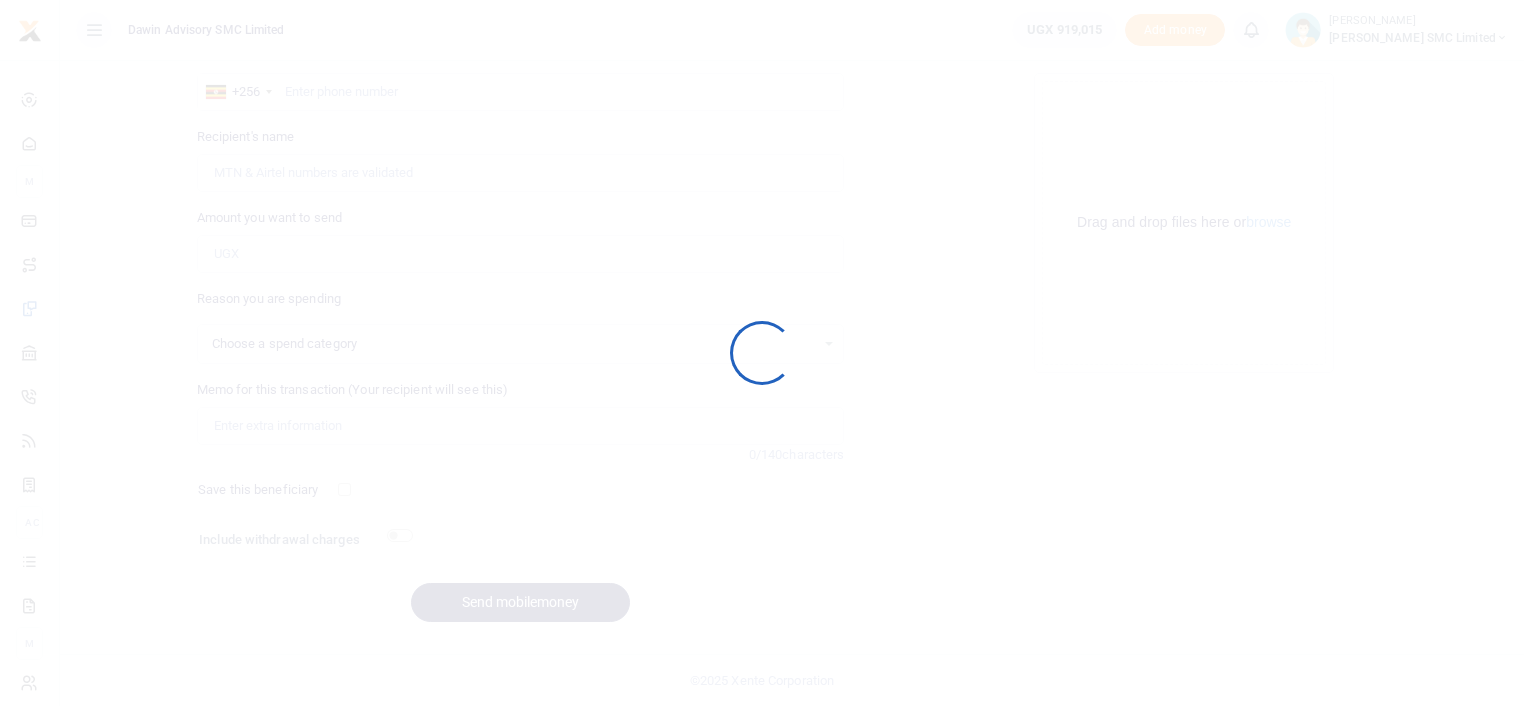 select 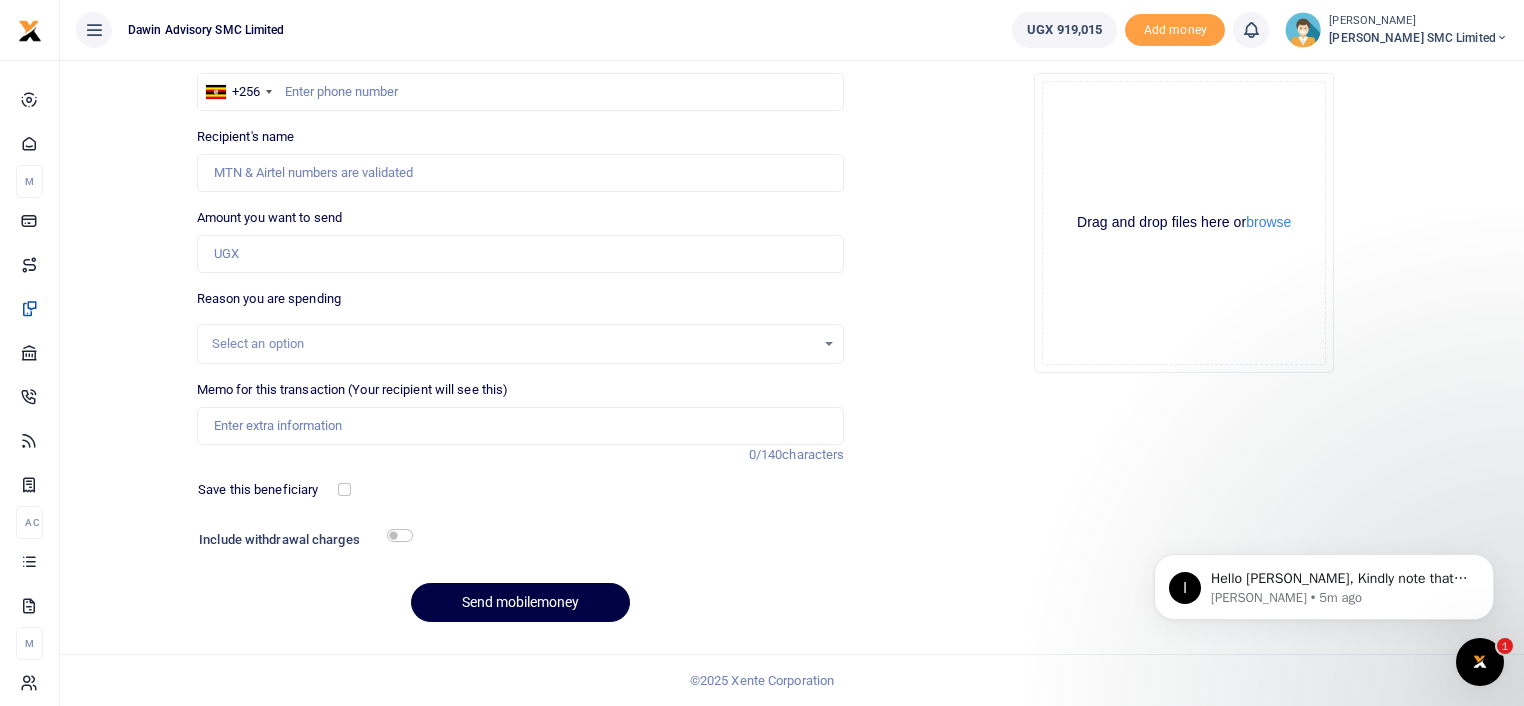 scroll, scrollTop: 0, scrollLeft: 0, axis: both 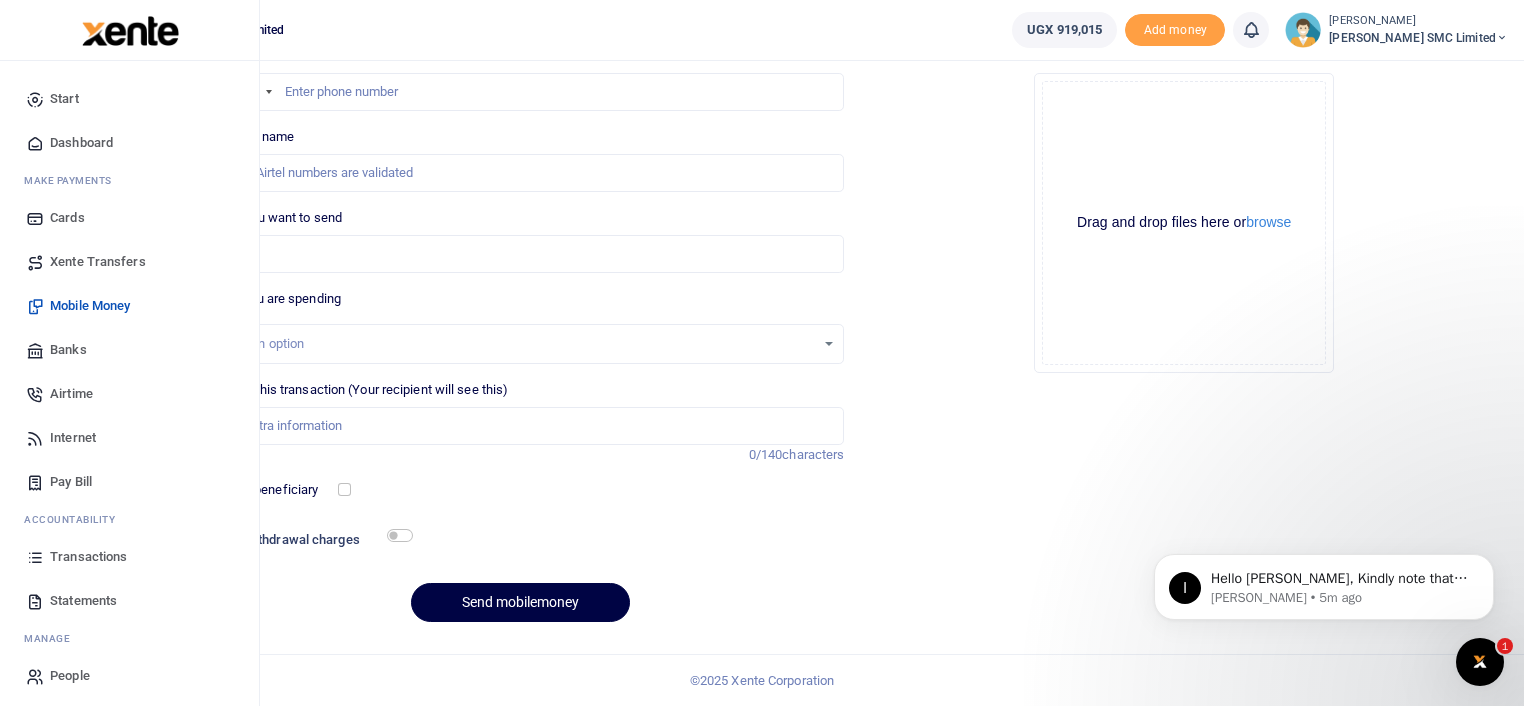click on "Mobile Money" at bounding box center [129, 306] 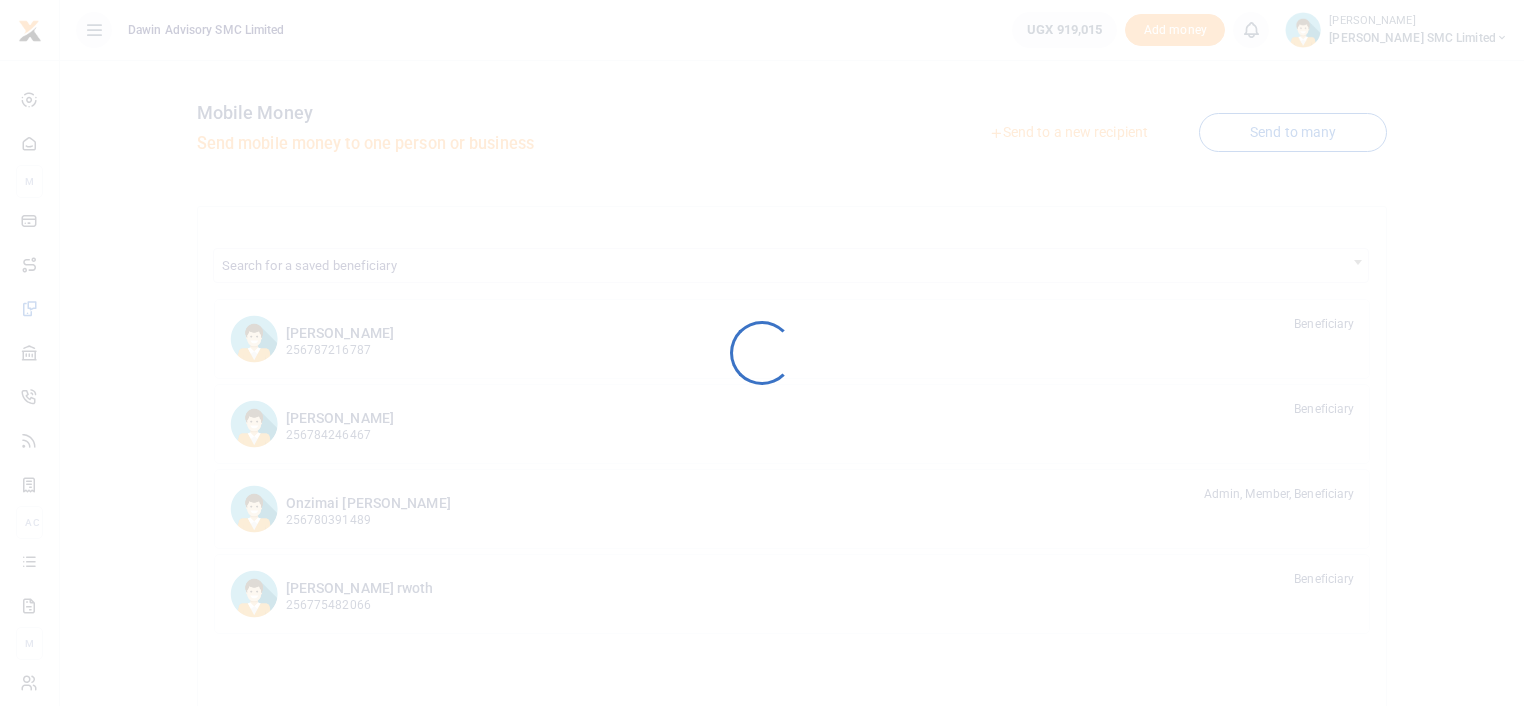 scroll, scrollTop: 0, scrollLeft: 0, axis: both 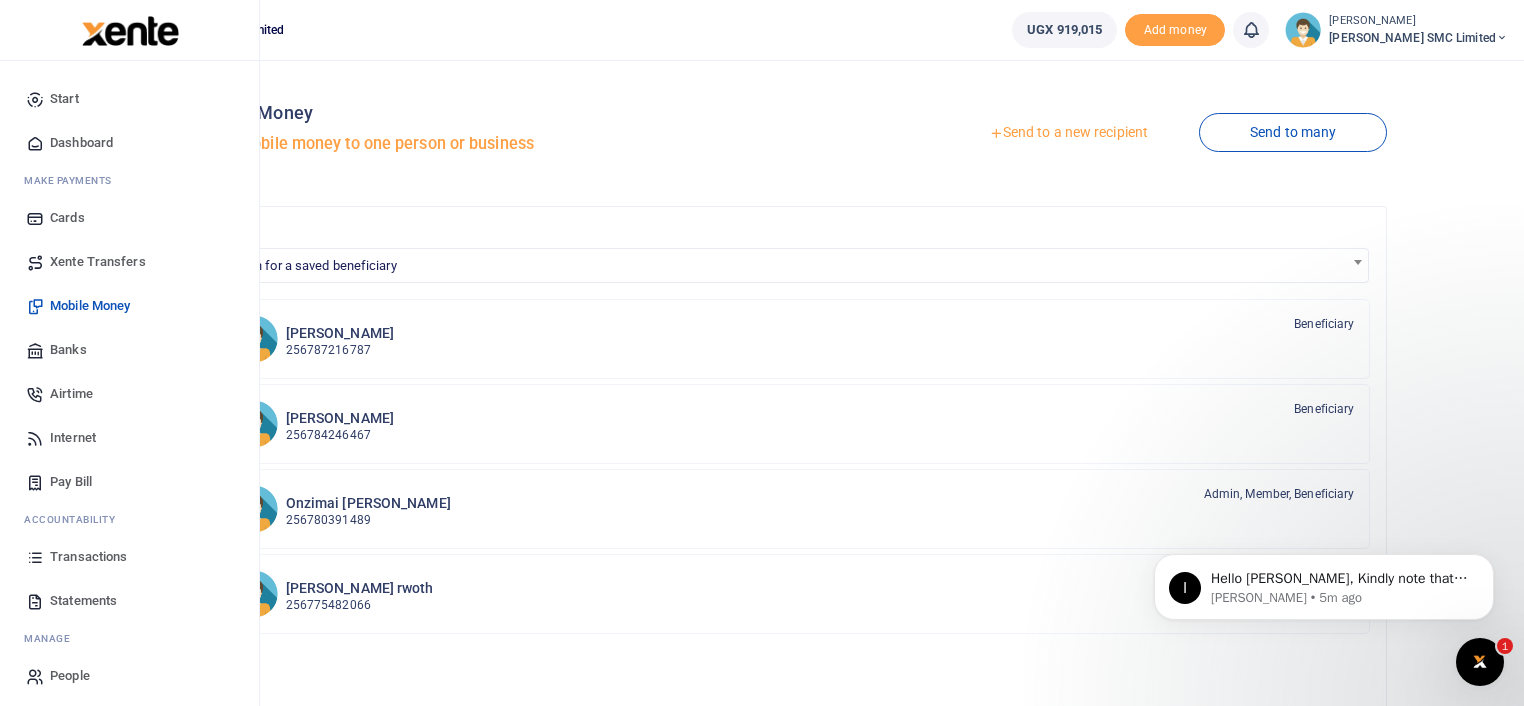 click on "Transactions" at bounding box center (88, 557) 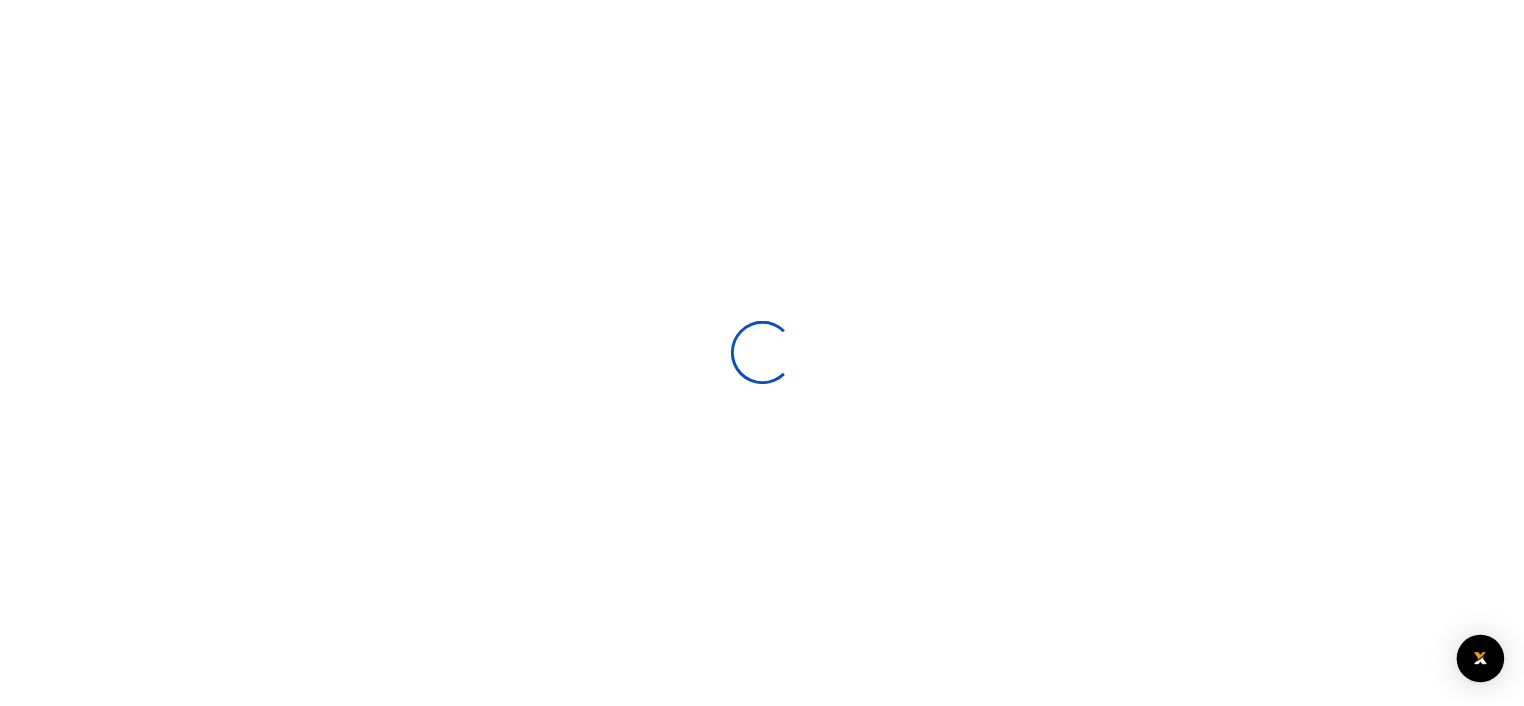 scroll, scrollTop: 0, scrollLeft: 0, axis: both 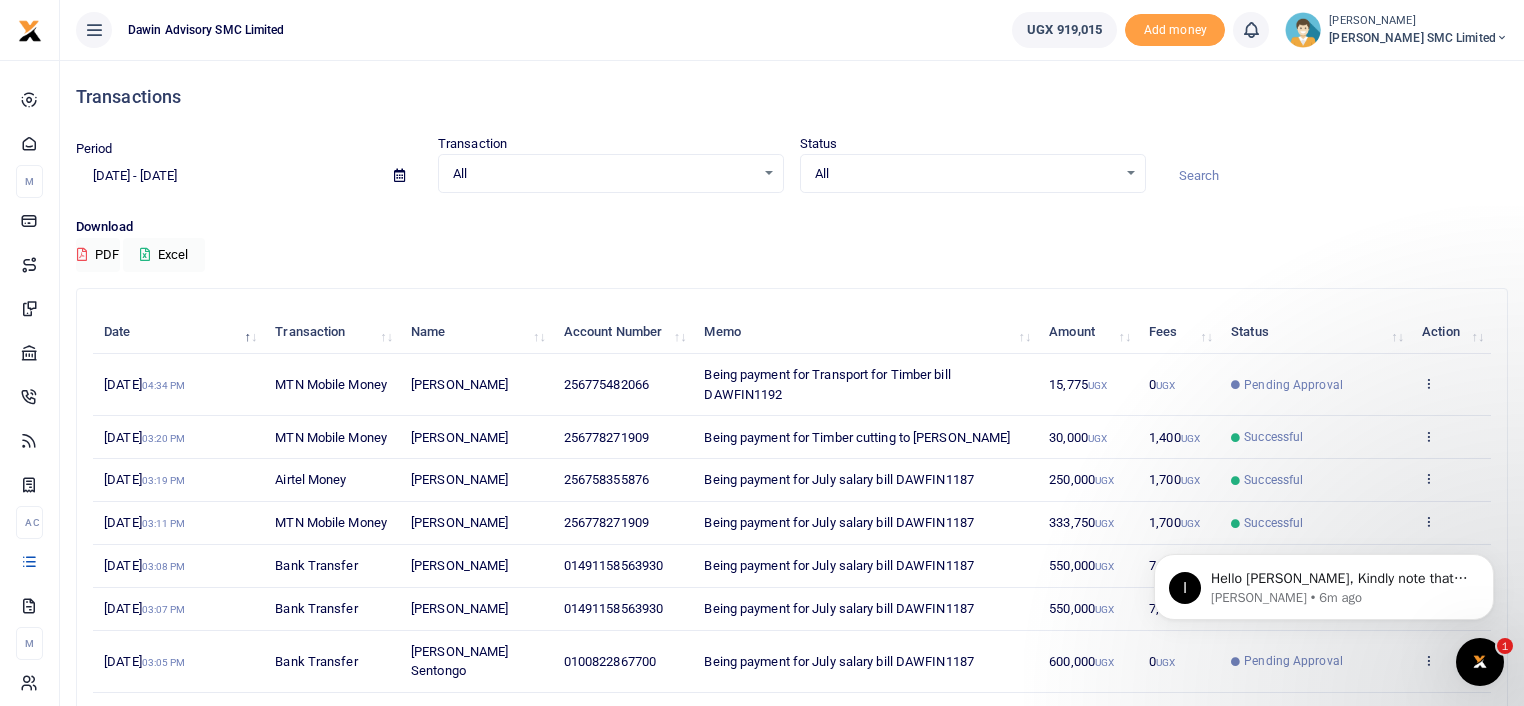 click 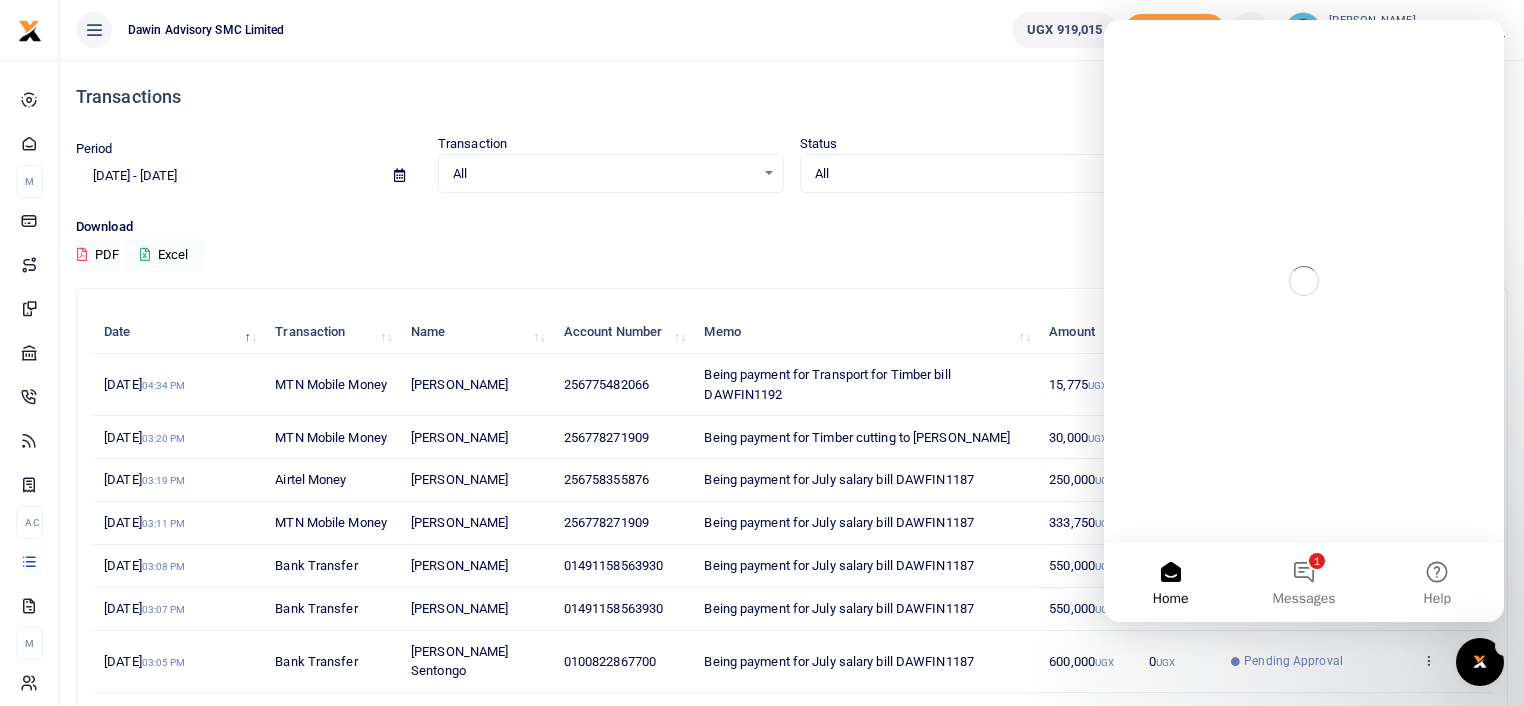 scroll, scrollTop: 0, scrollLeft: 0, axis: both 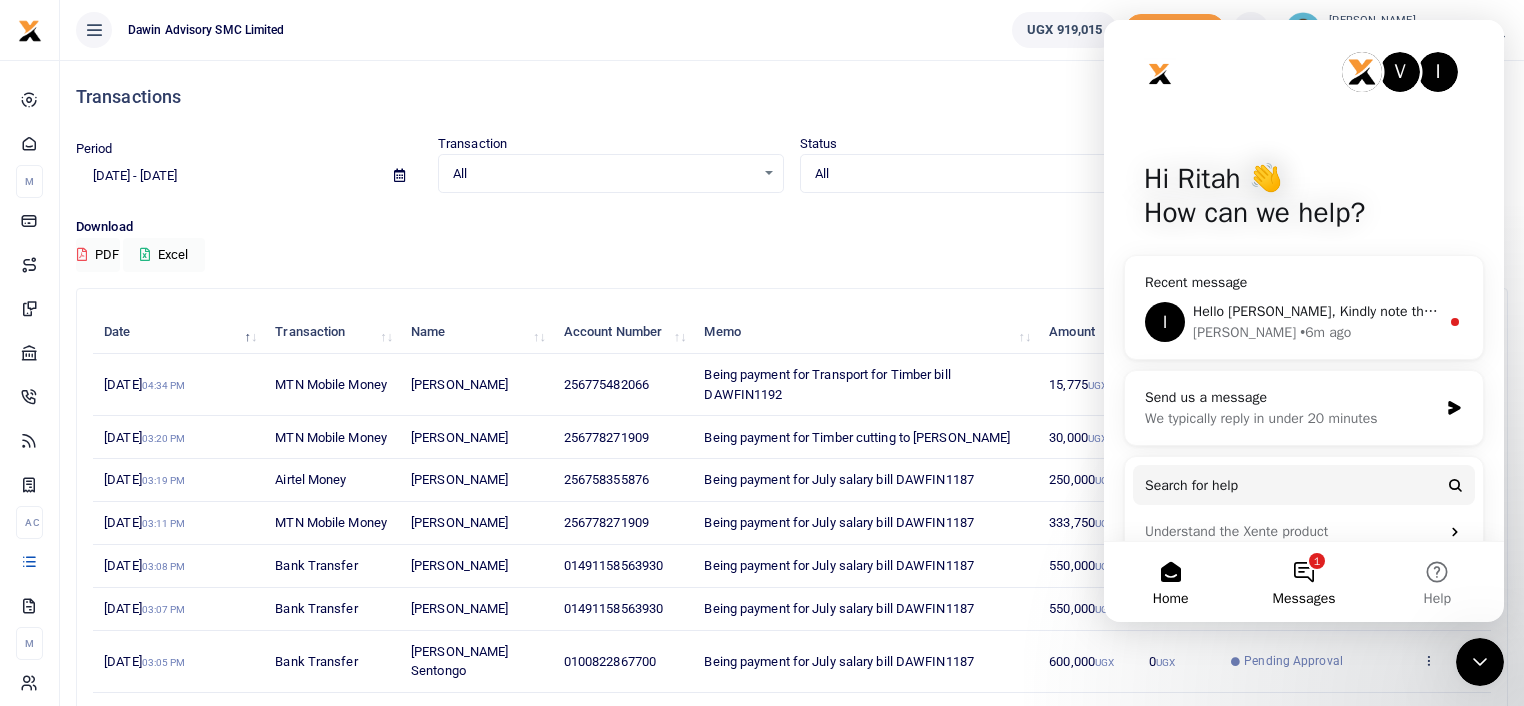 click on "1 Messages" at bounding box center (1303, 582) 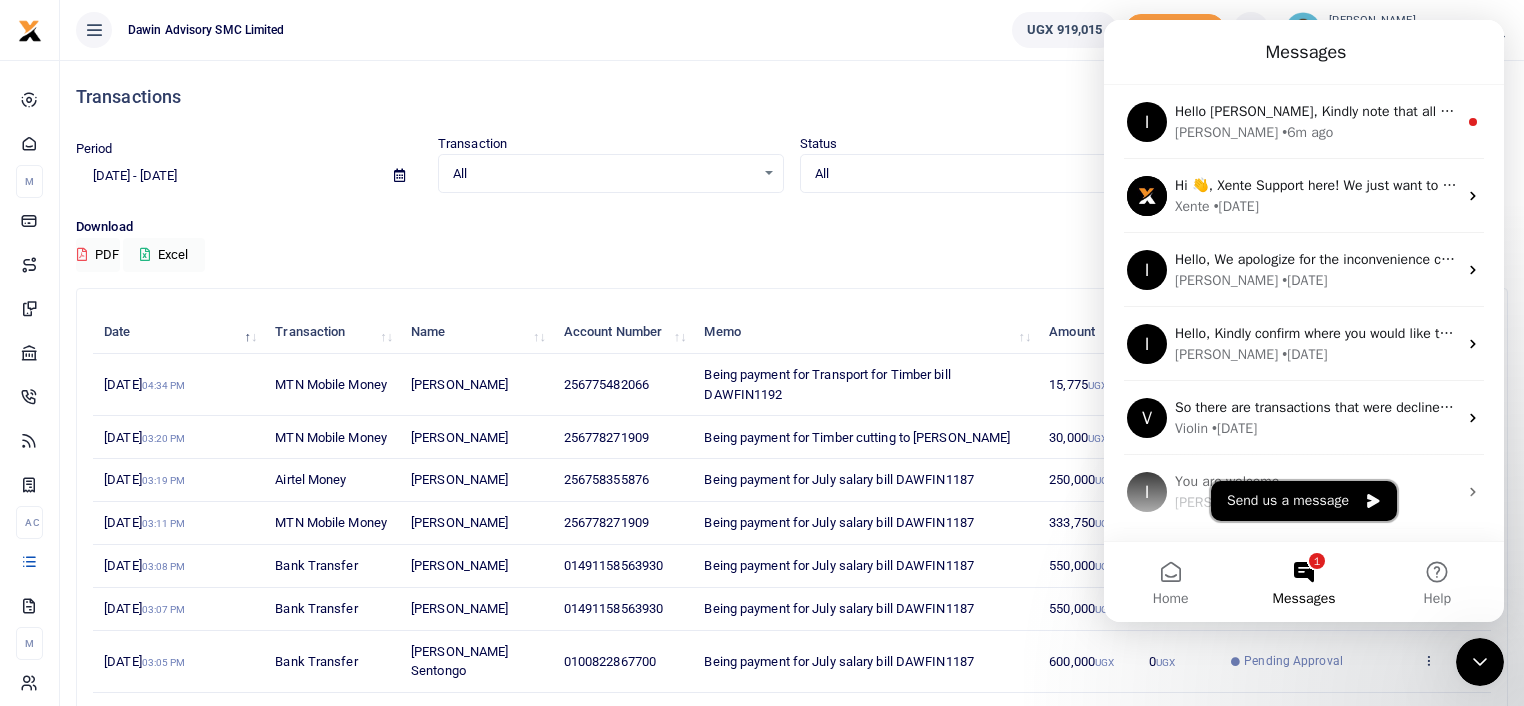 click on "Send us a message" at bounding box center [1304, 501] 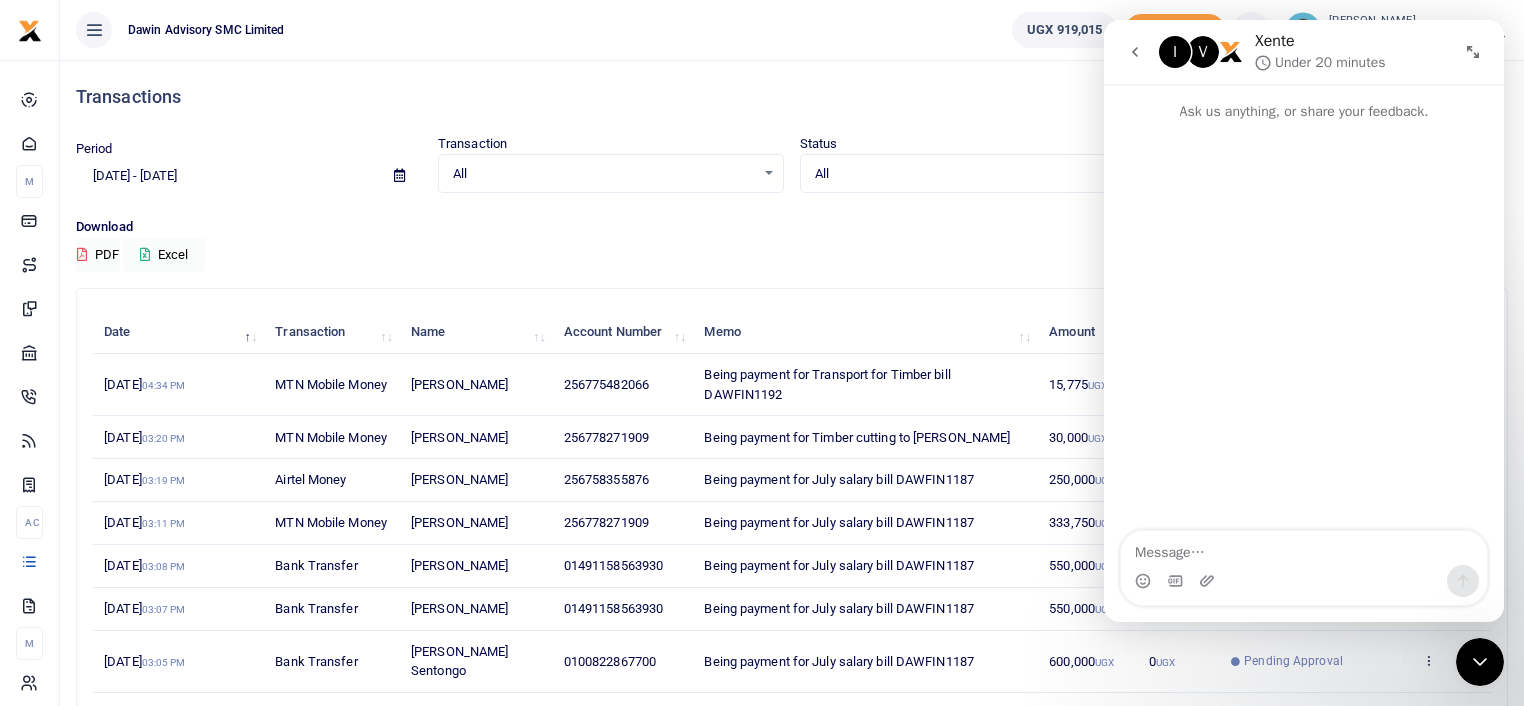 click 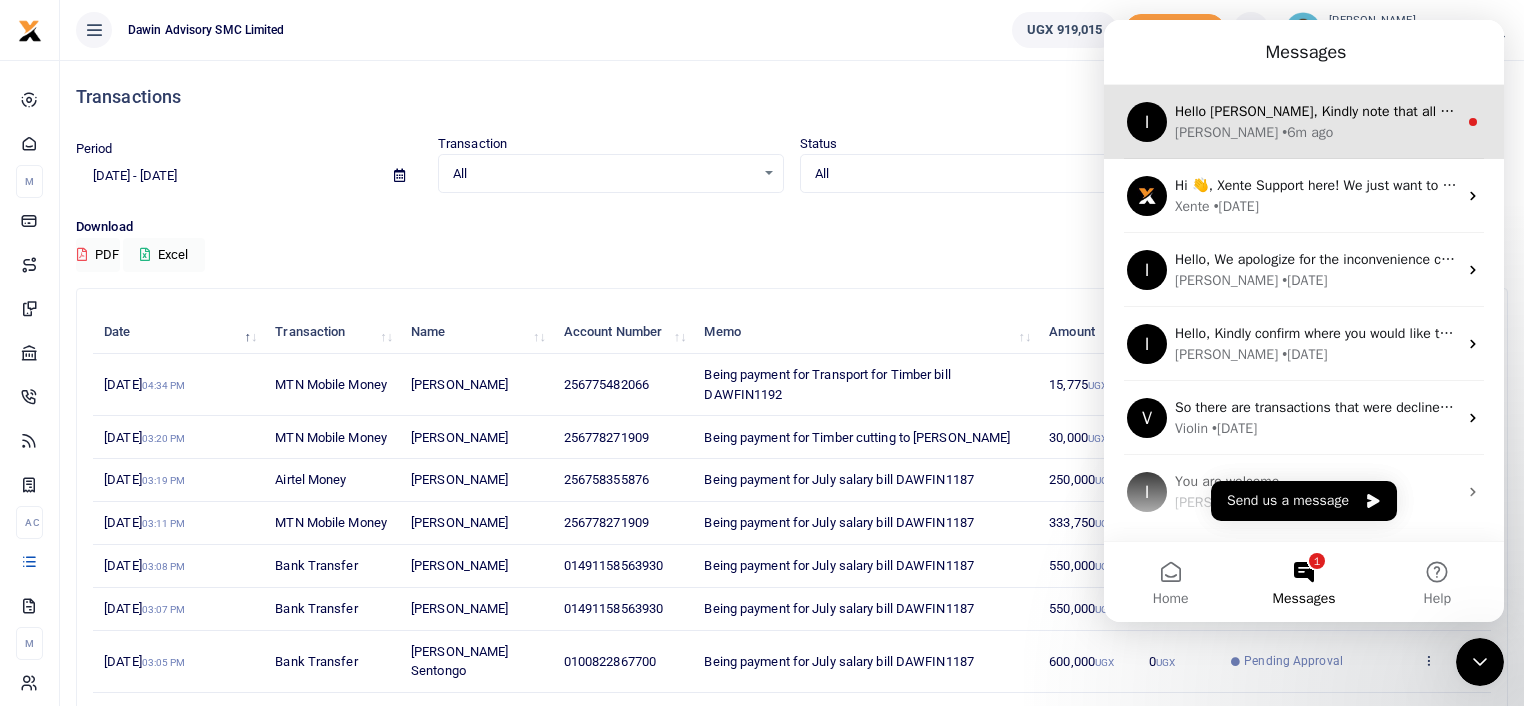 click on "Hello Ritah,   Kindly note that all transactions were successful, except for one which has been escalated to the bank for further advice. Please allow me to provide you with an update shortly." at bounding box center [1787, 111] 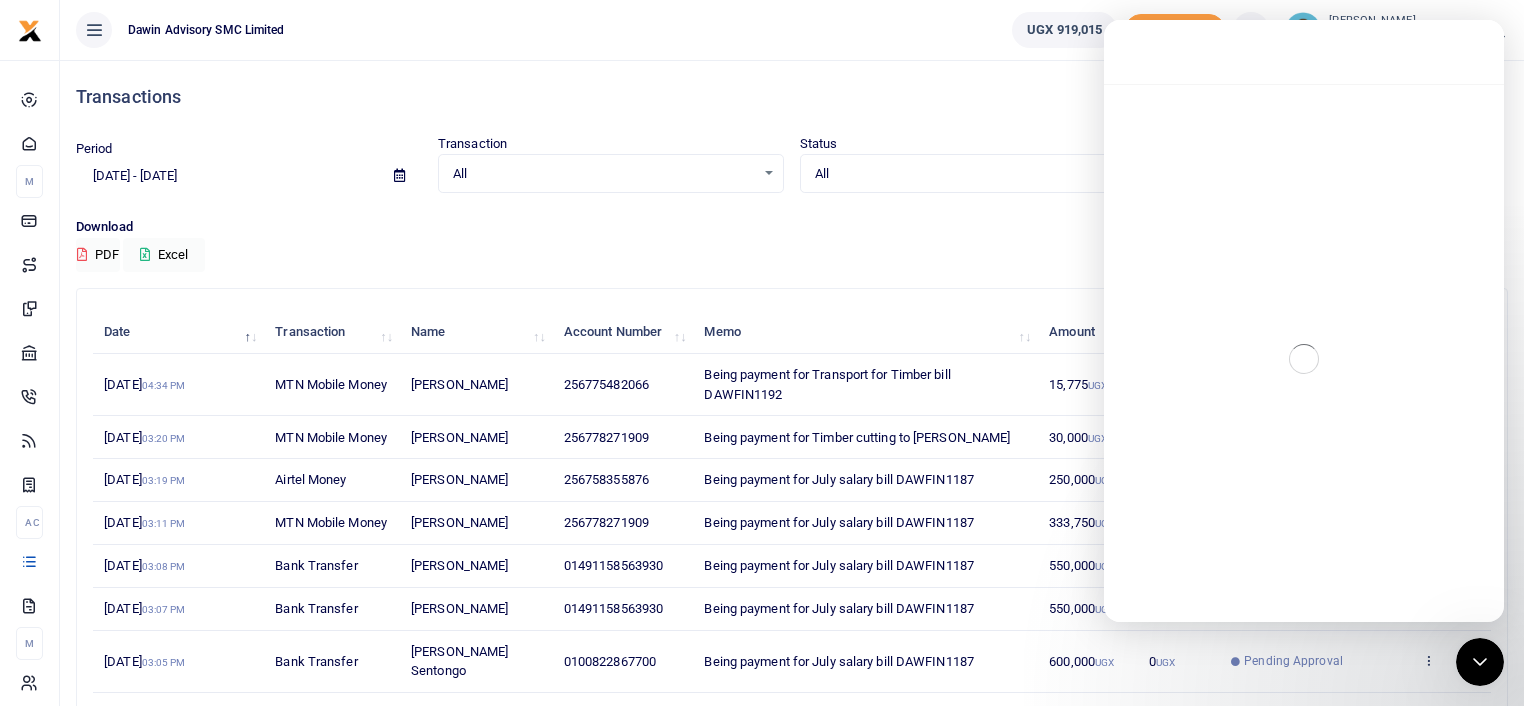 scroll, scrollTop: 3, scrollLeft: 0, axis: vertical 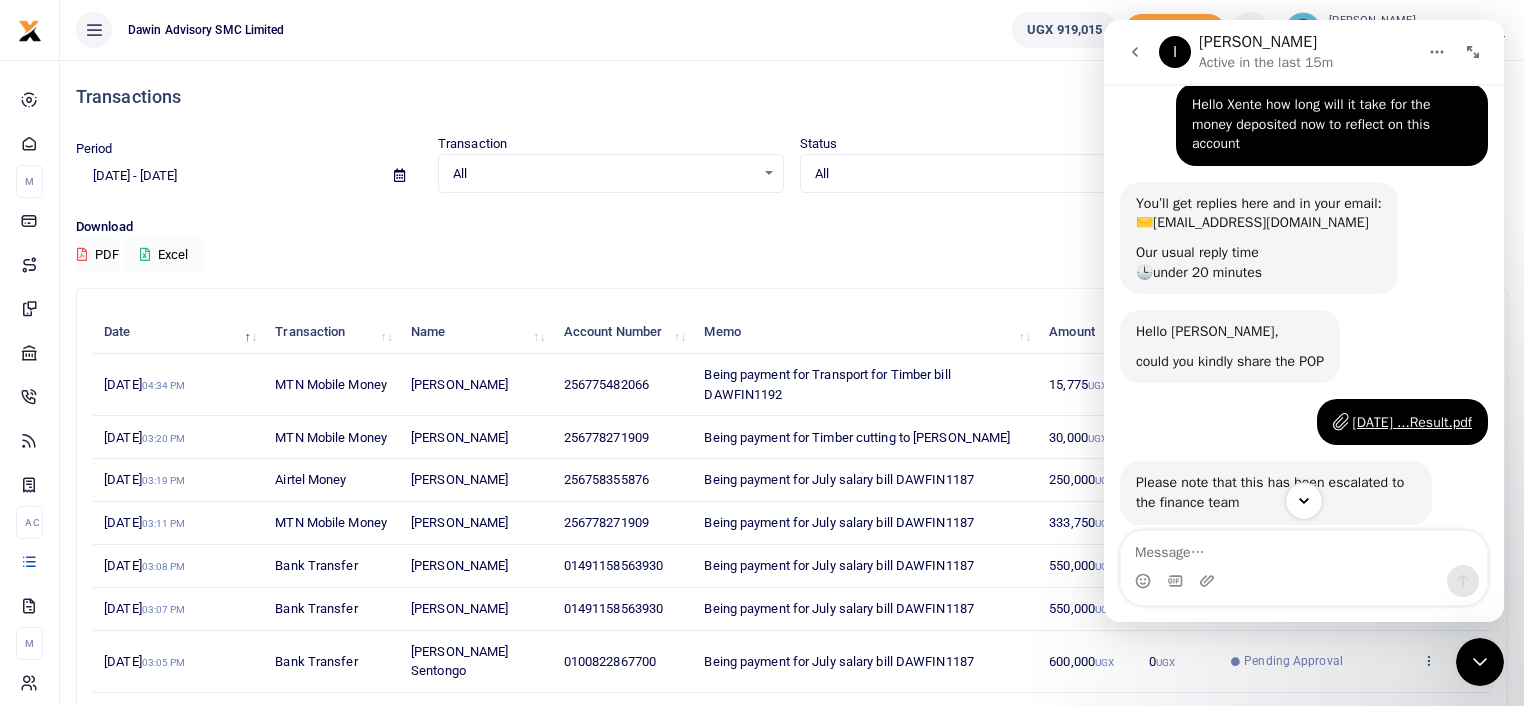 click 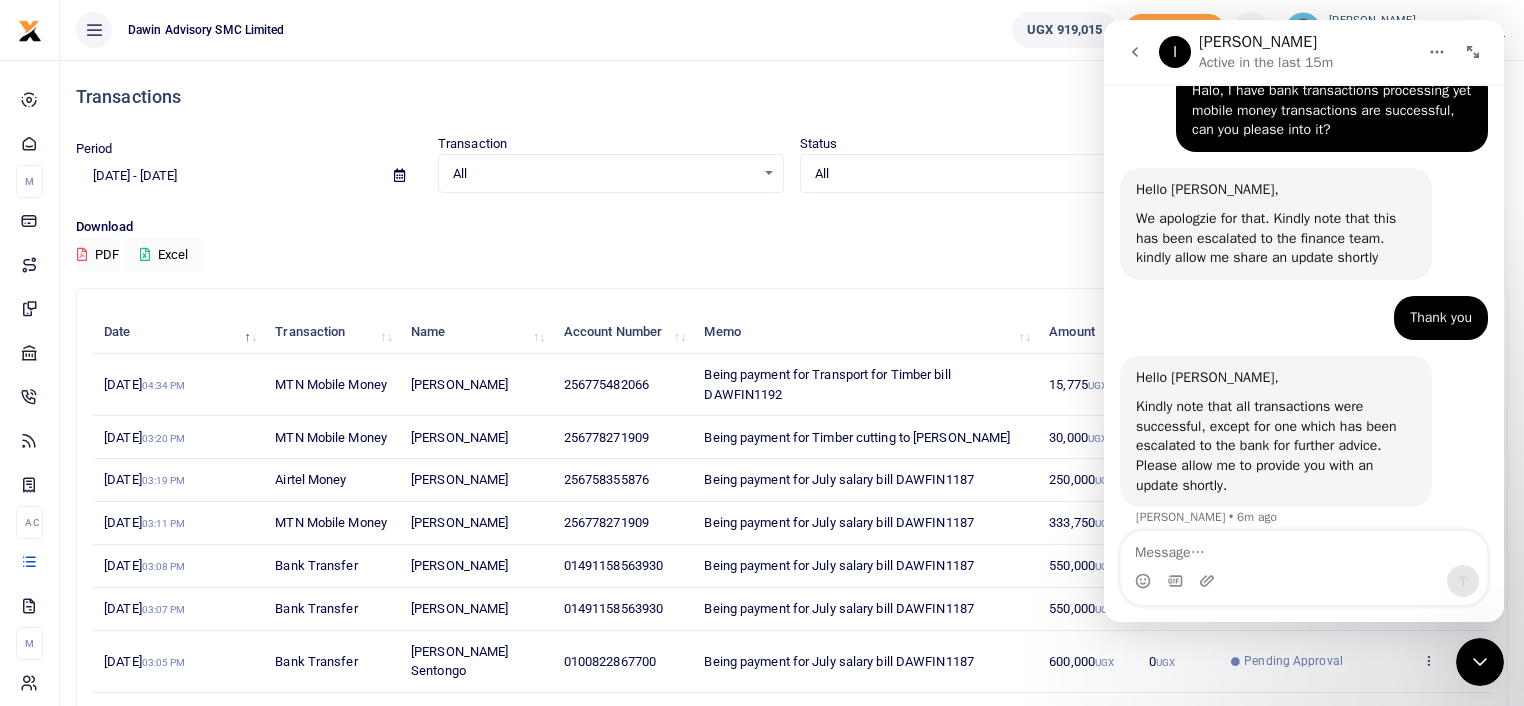 scroll, scrollTop: 760, scrollLeft: 0, axis: vertical 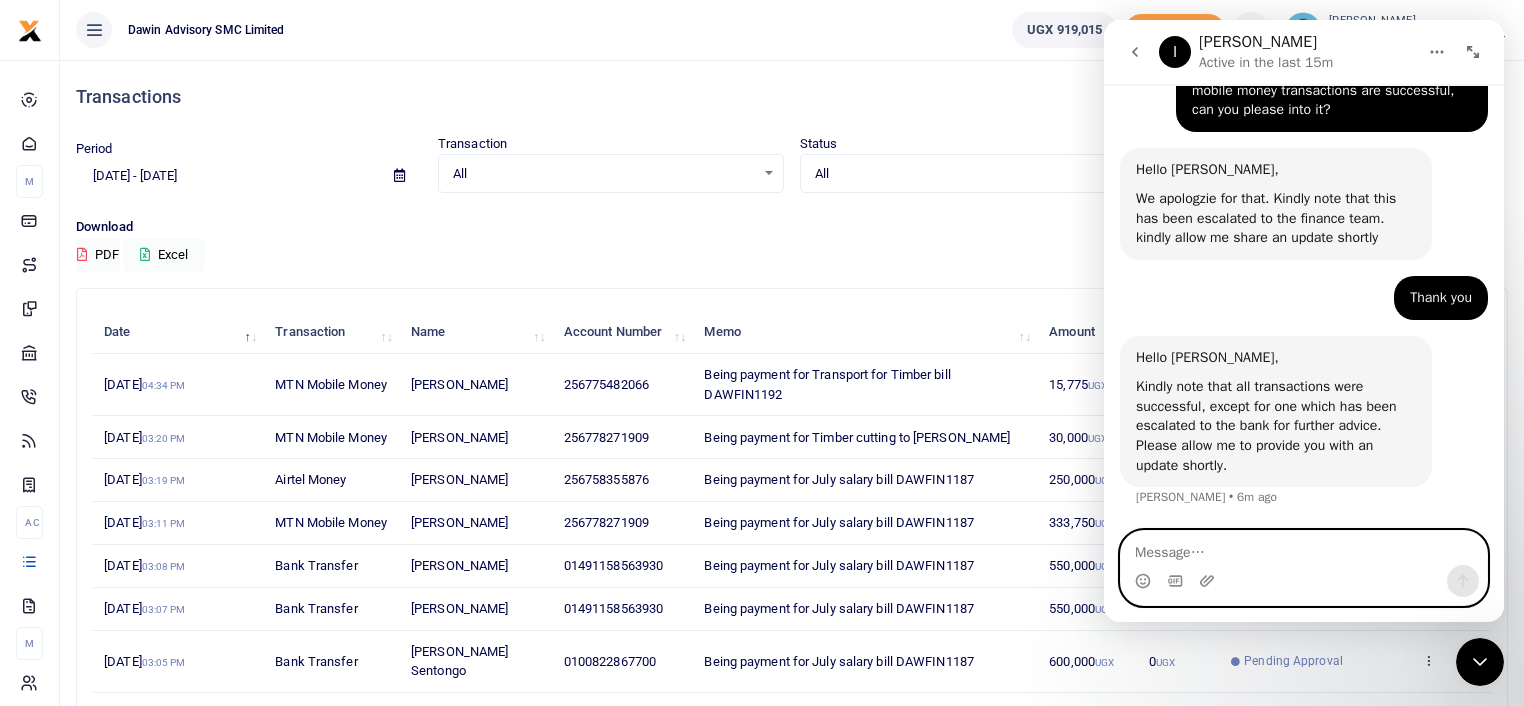 click at bounding box center [1304, 548] 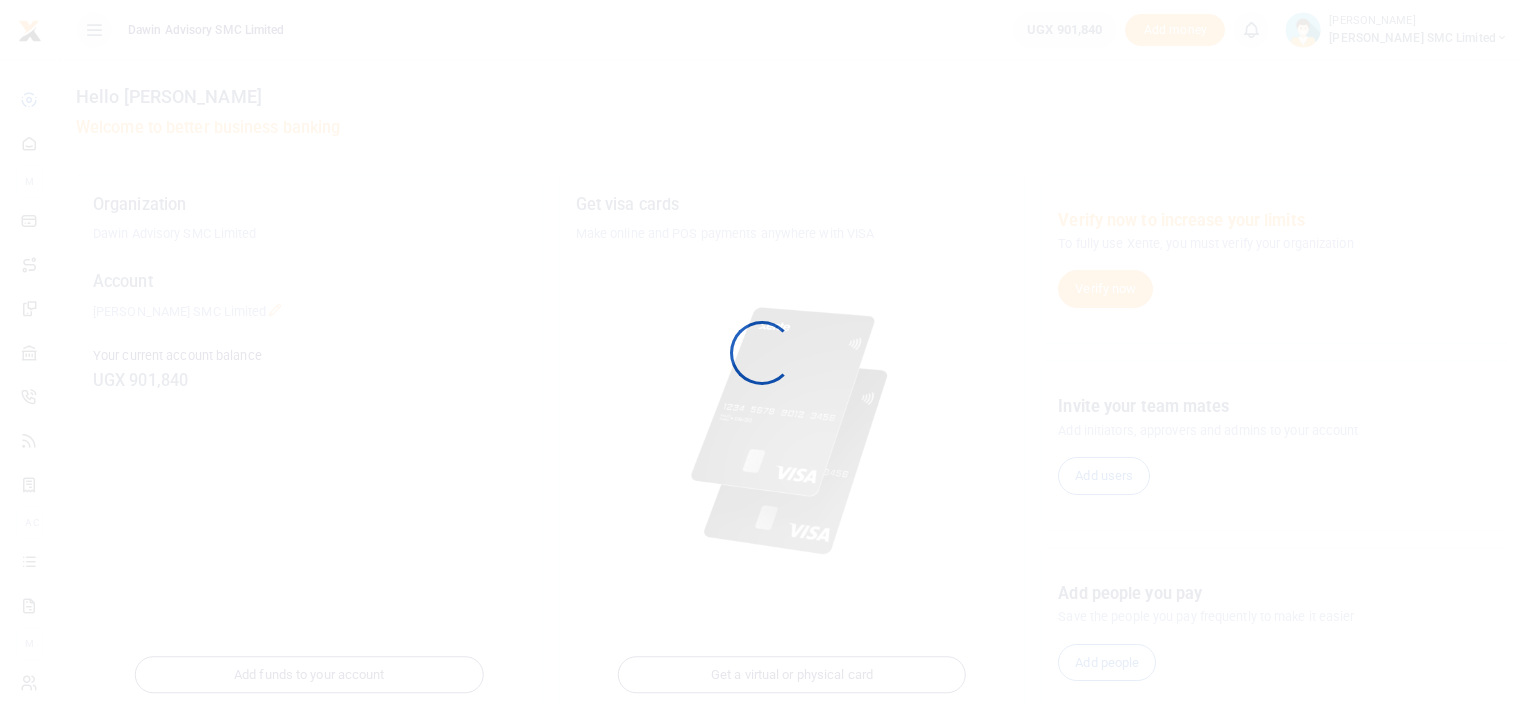 scroll, scrollTop: 0, scrollLeft: 0, axis: both 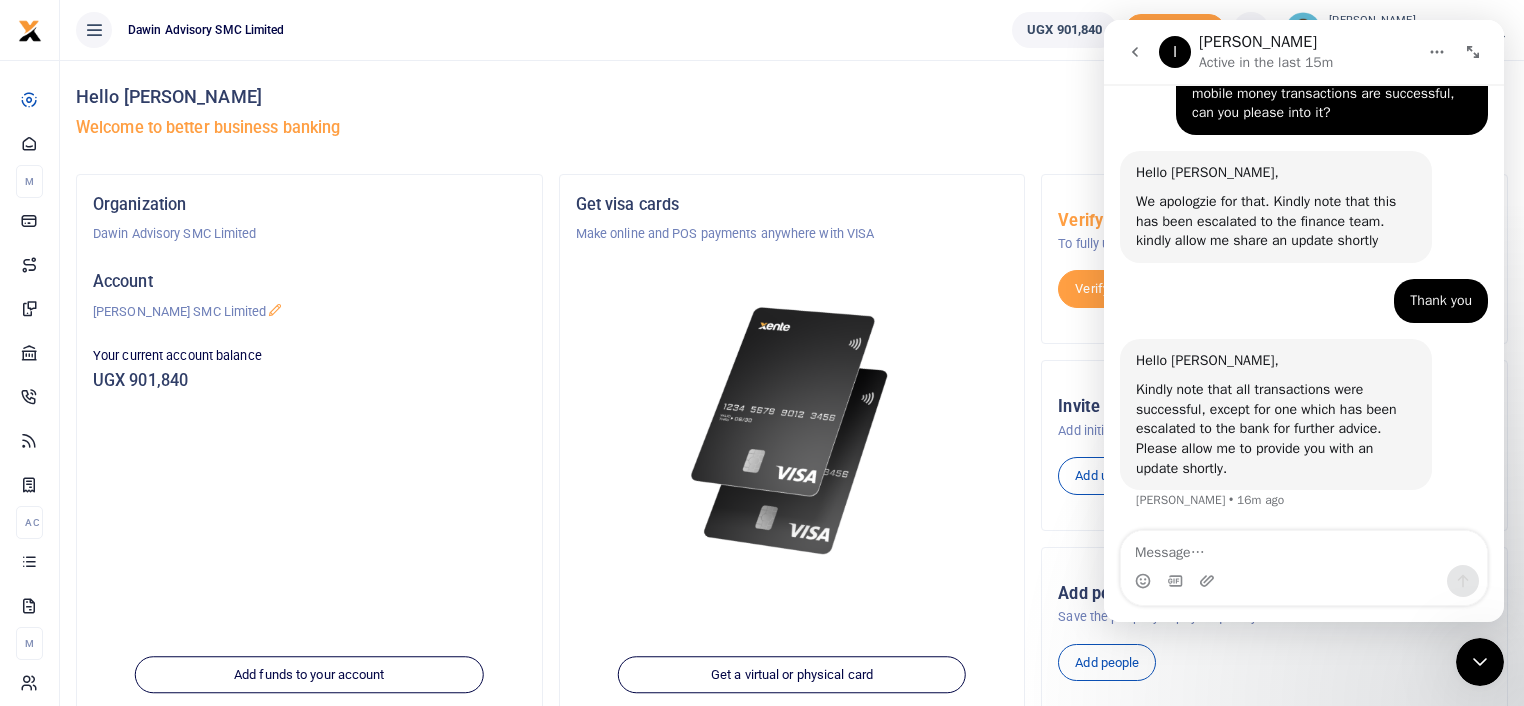 click at bounding box center [1304, 548] 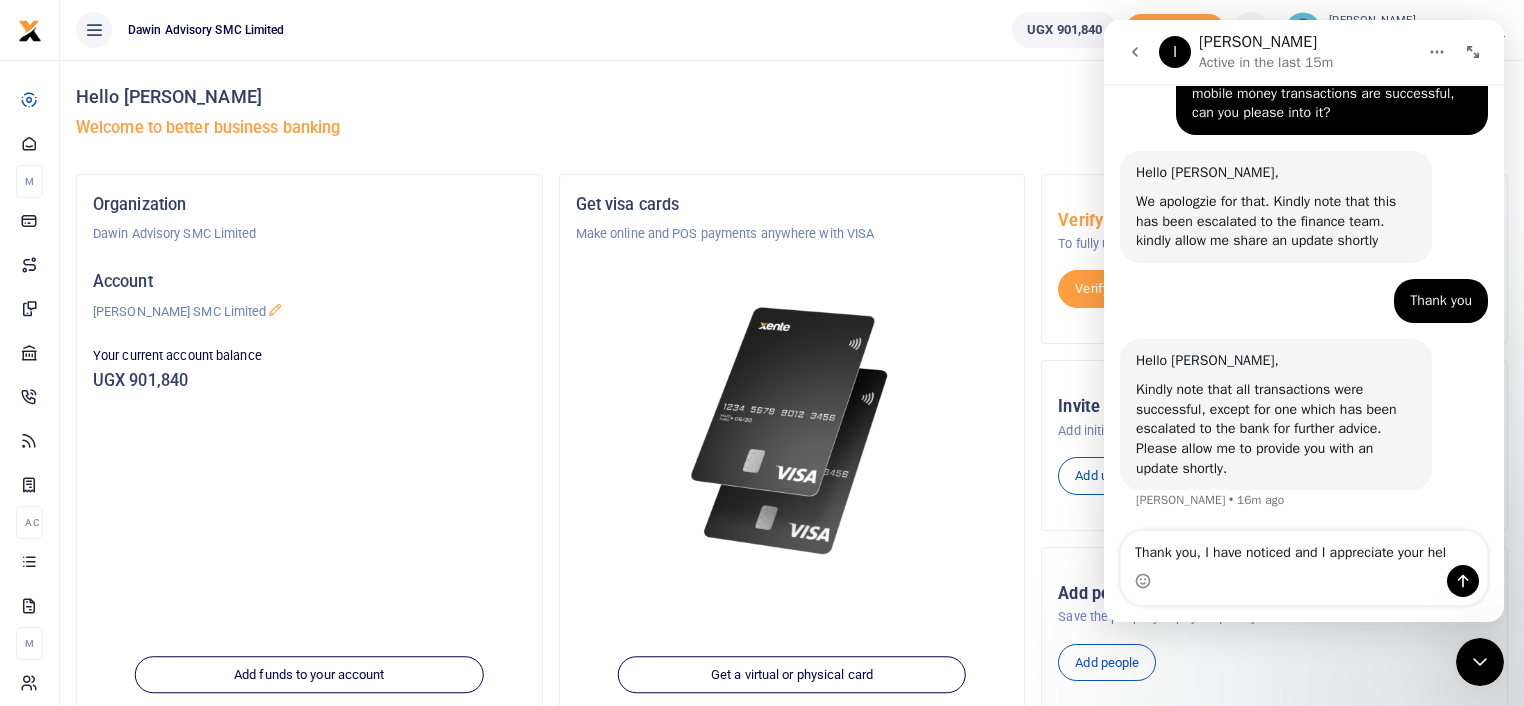 type on "Thank you, I have noticed and I appreciate your help" 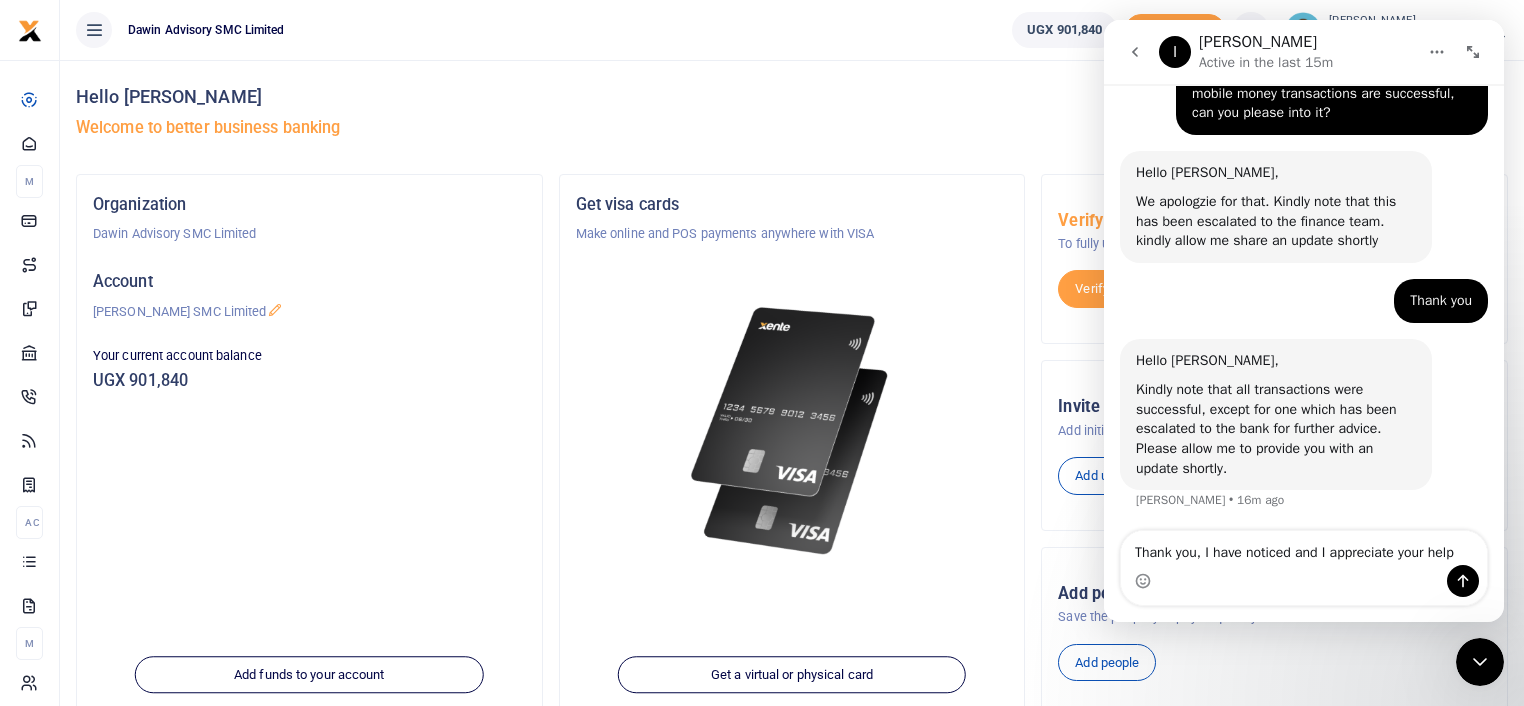 type 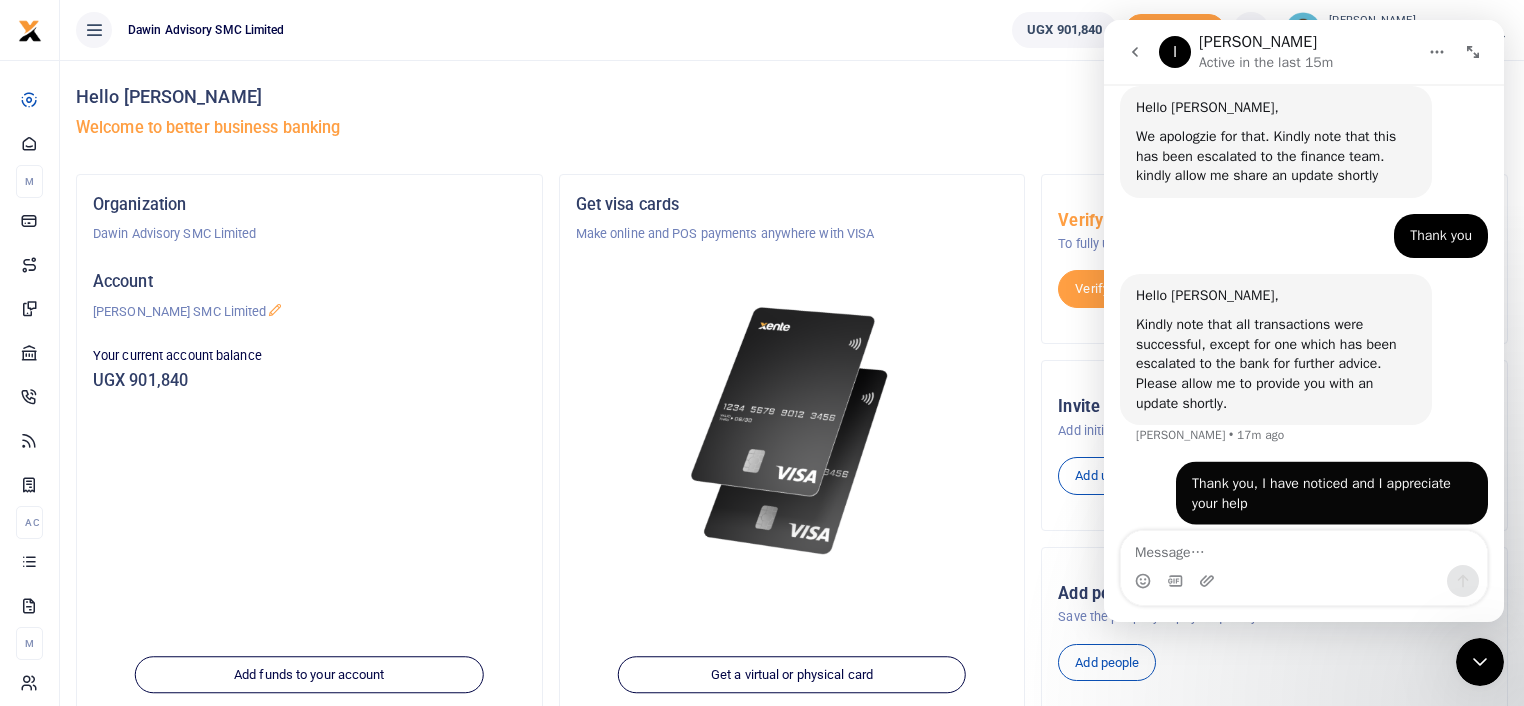 scroll, scrollTop: 840, scrollLeft: 0, axis: vertical 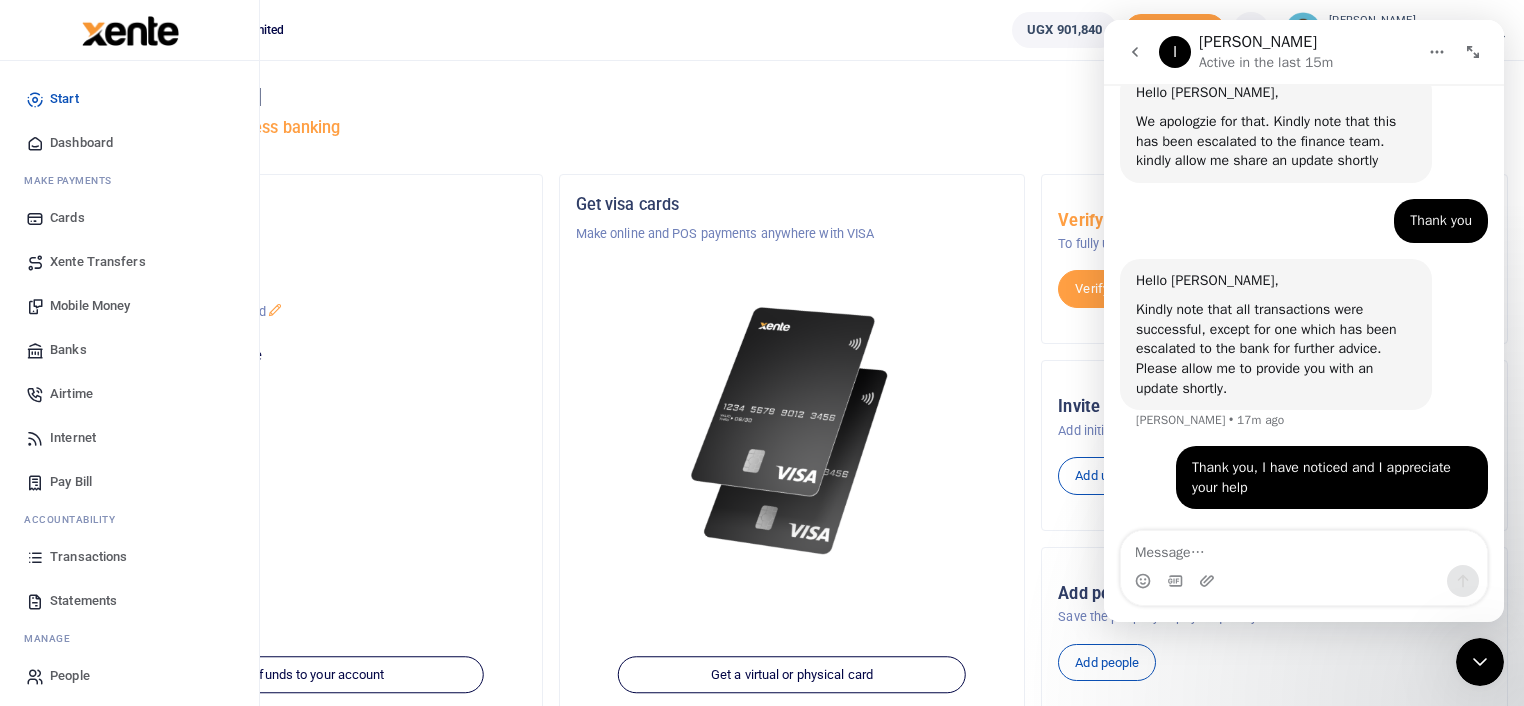 click on "Transactions" at bounding box center [88, 557] 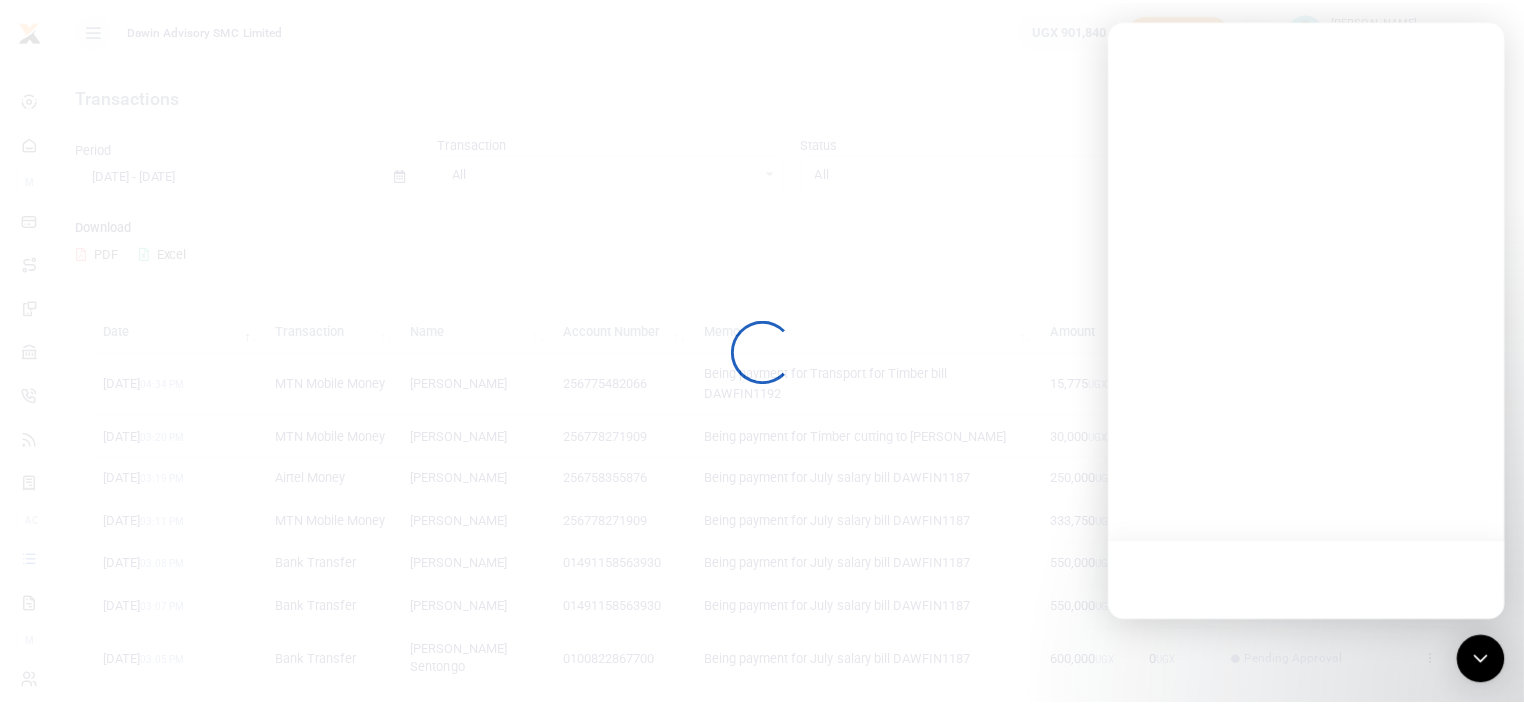 scroll, scrollTop: 0, scrollLeft: 0, axis: both 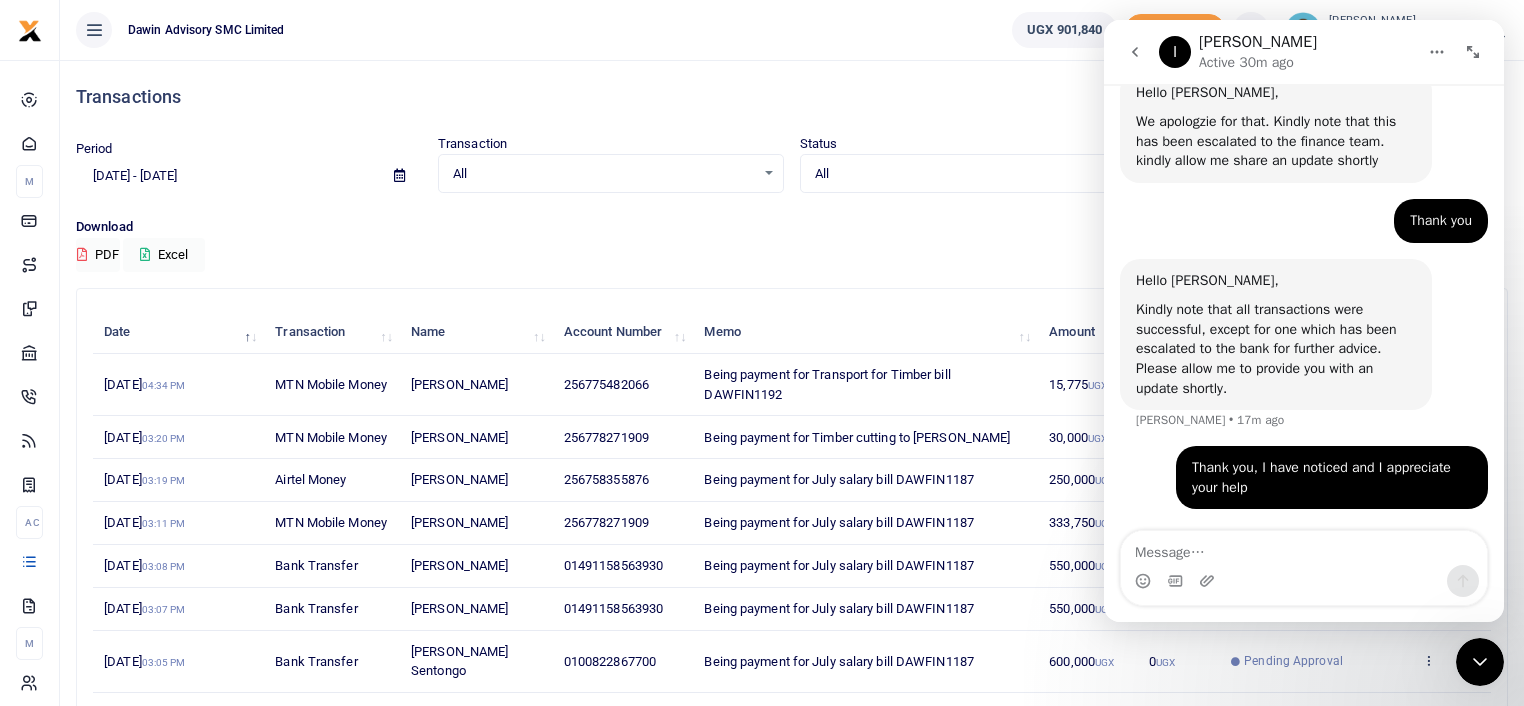 click 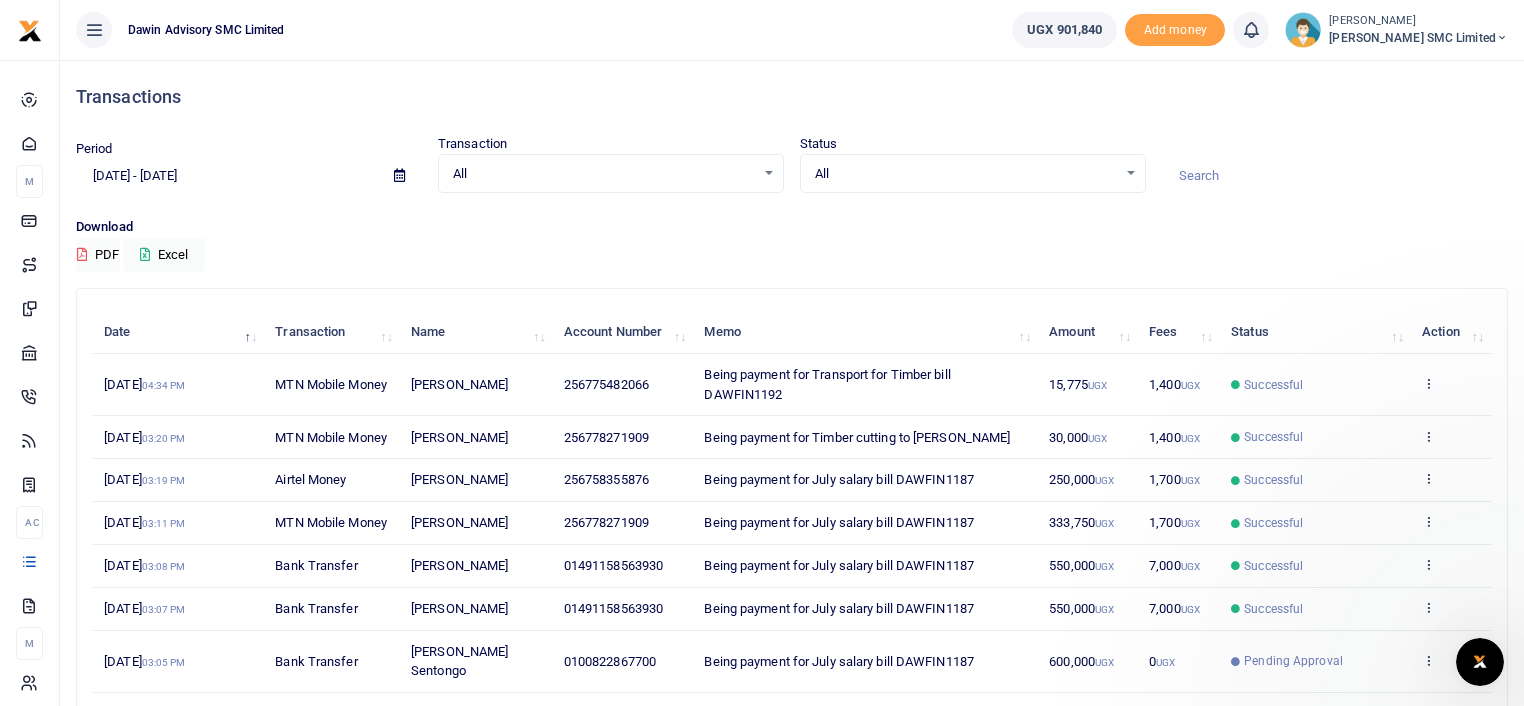 scroll, scrollTop: 0, scrollLeft: 0, axis: both 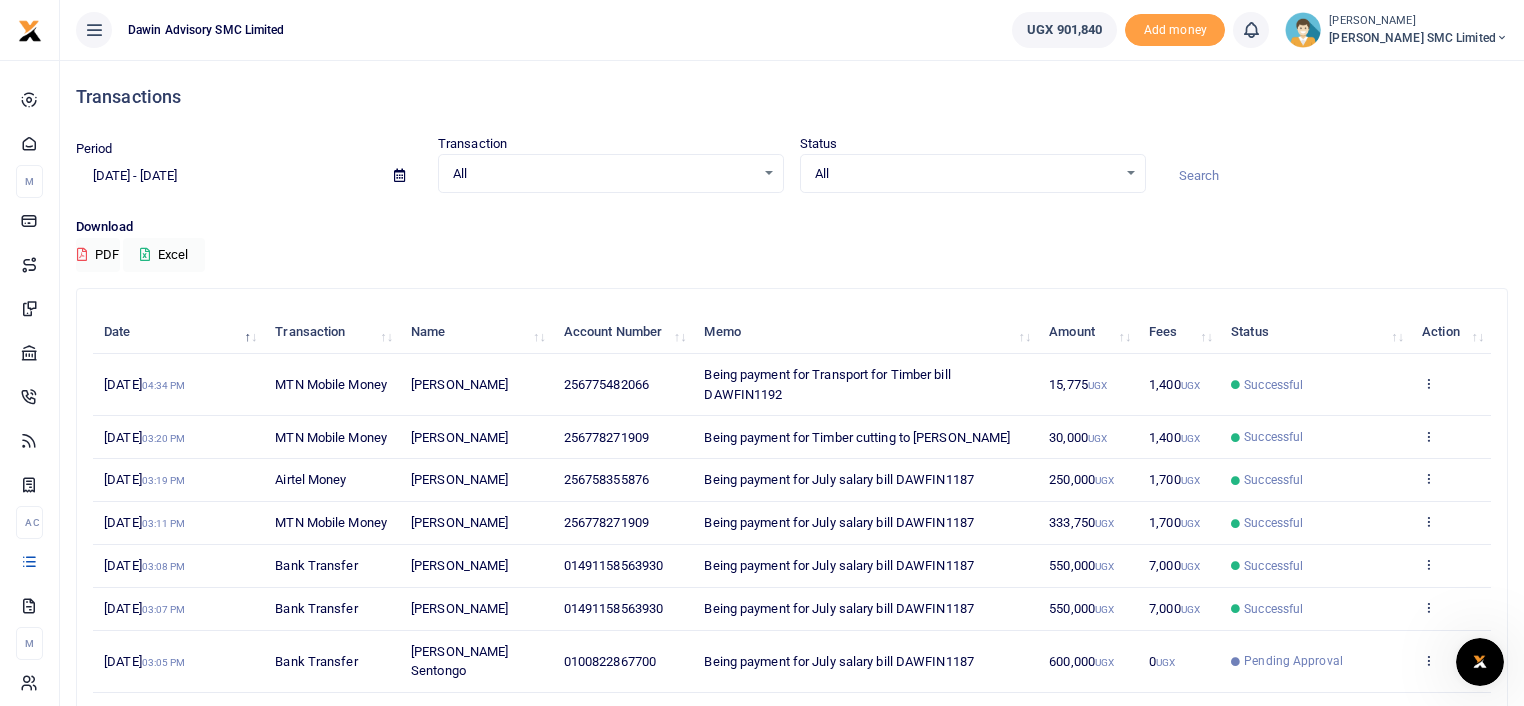 click on "Download
PDF
Excel" at bounding box center [792, 244] 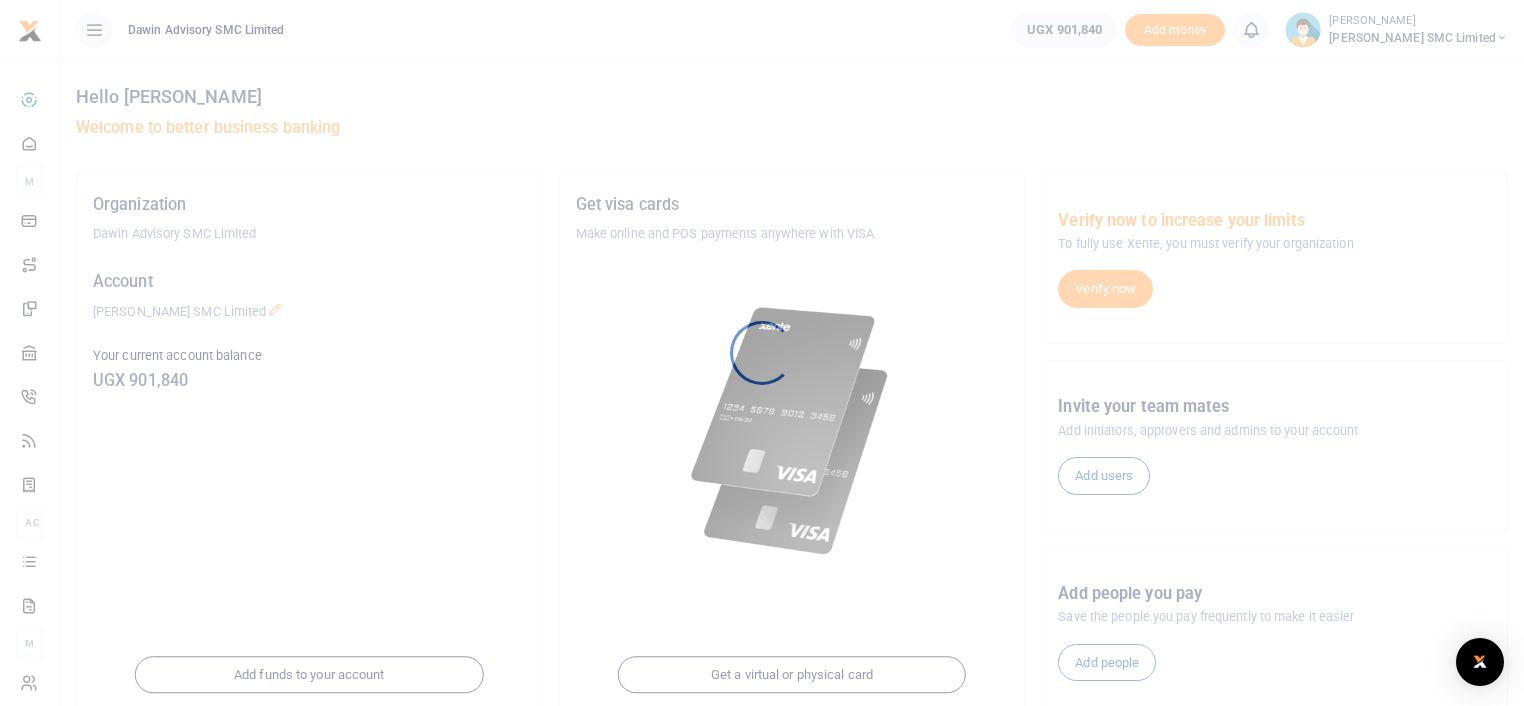 scroll, scrollTop: 0, scrollLeft: 0, axis: both 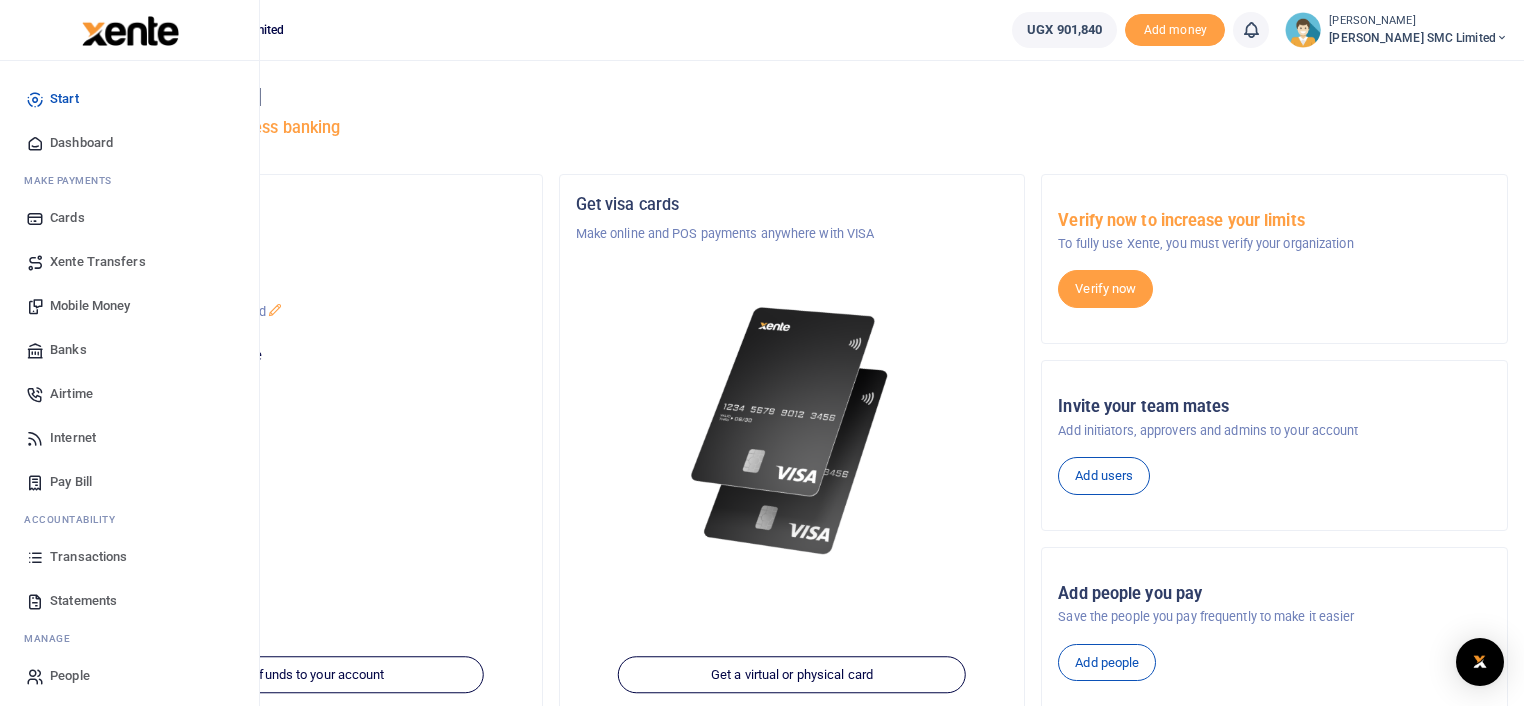 click on "Transactions" at bounding box center [88, 557] 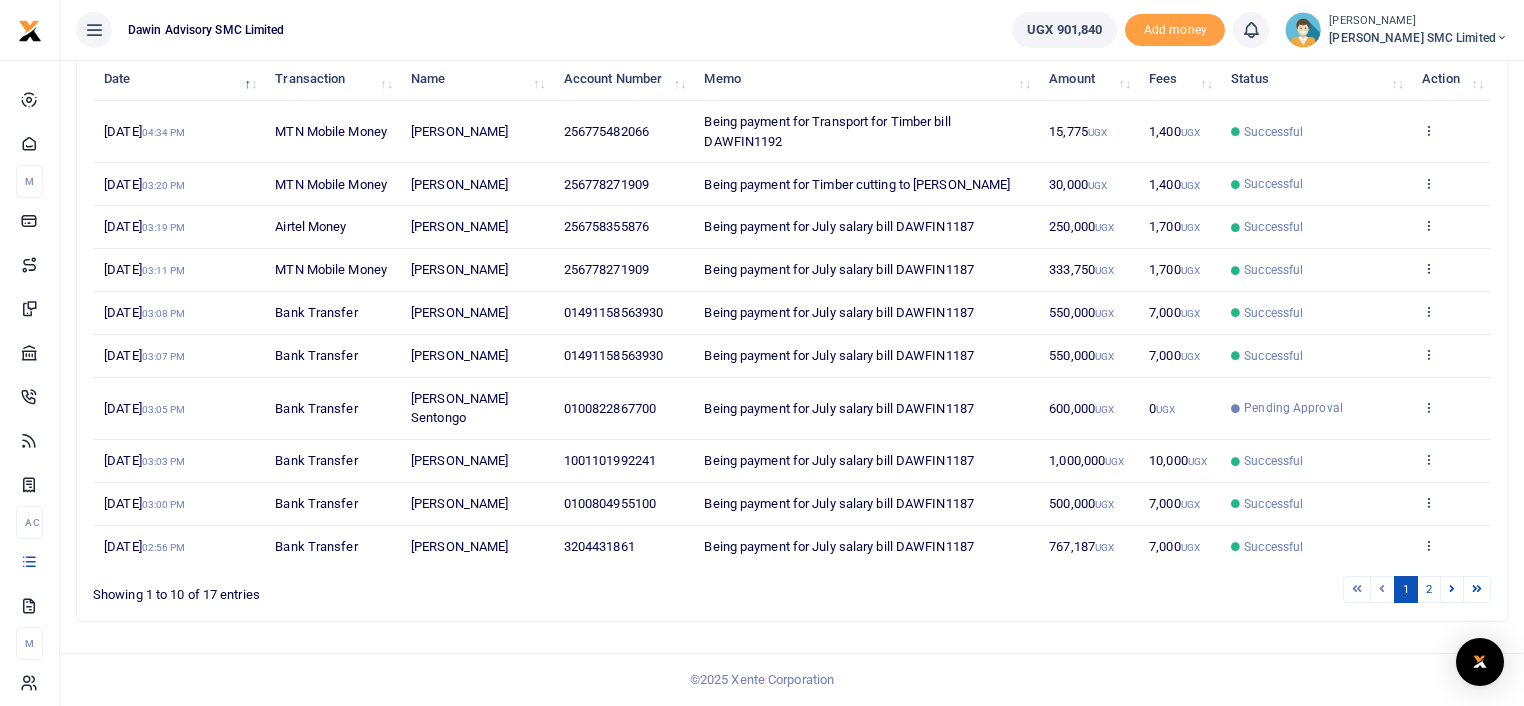 scroll, scrollTop: 288, scrollLeft: 0, axis: vertical 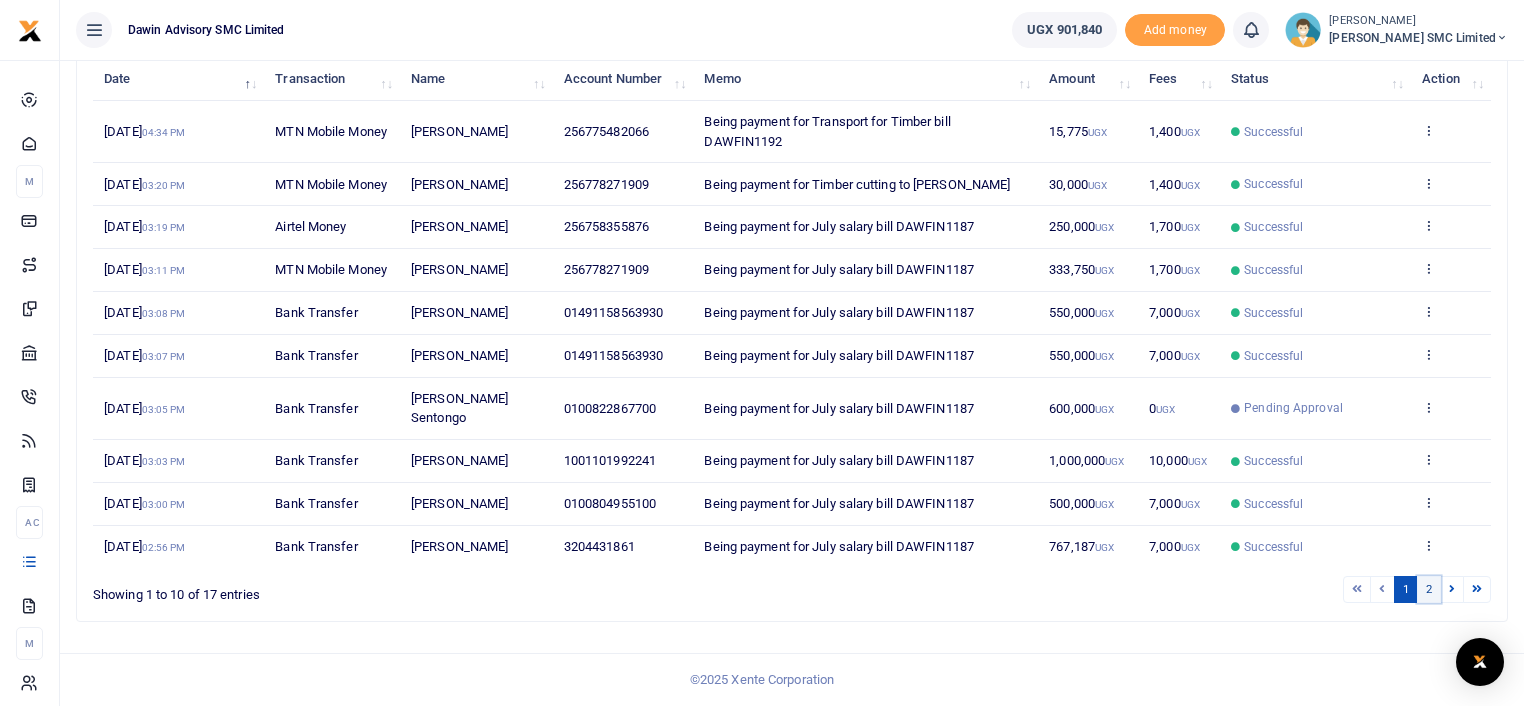 click on "2" at bounding box center [1429, 589] 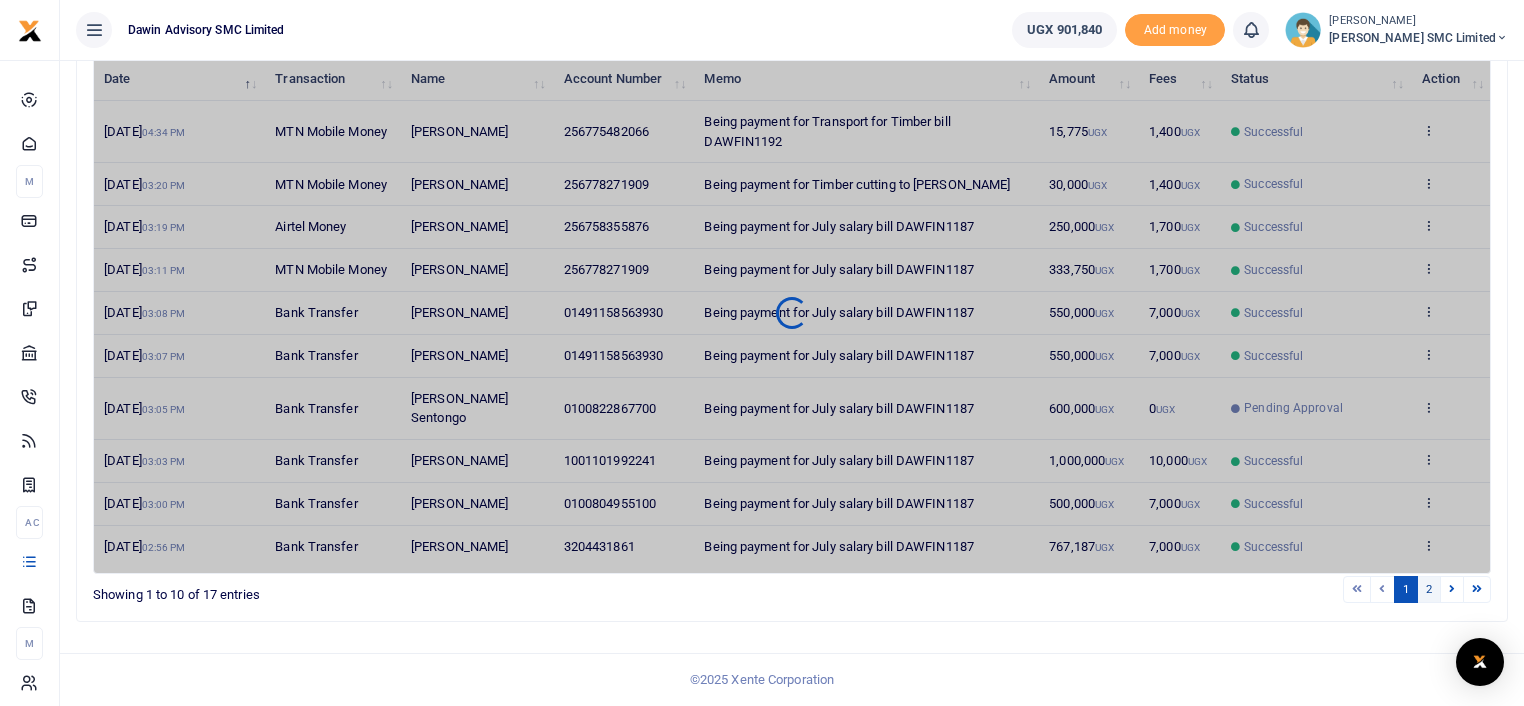 scroll, scrollTop: 160, scrollLeft: 0, axis: vertical 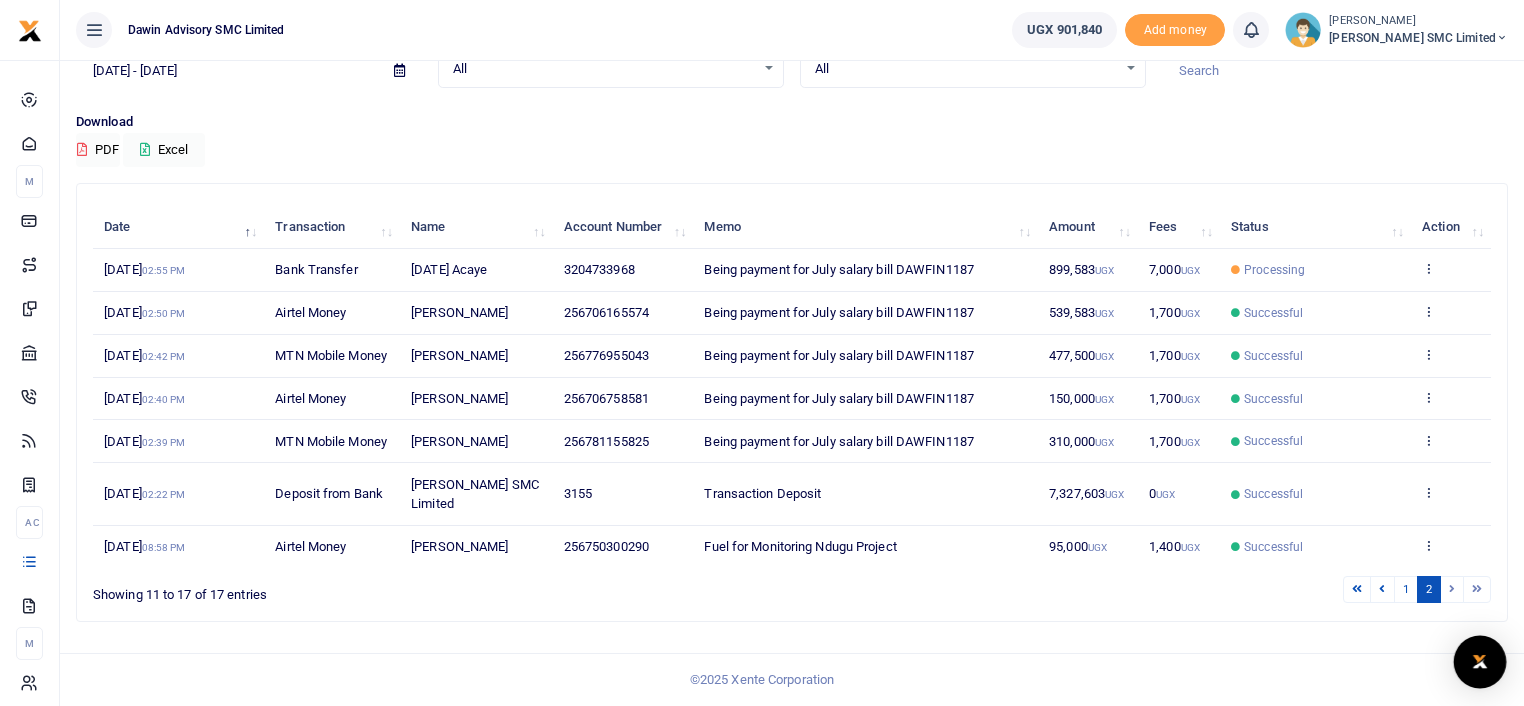 click at bounding box center (1480, 662) 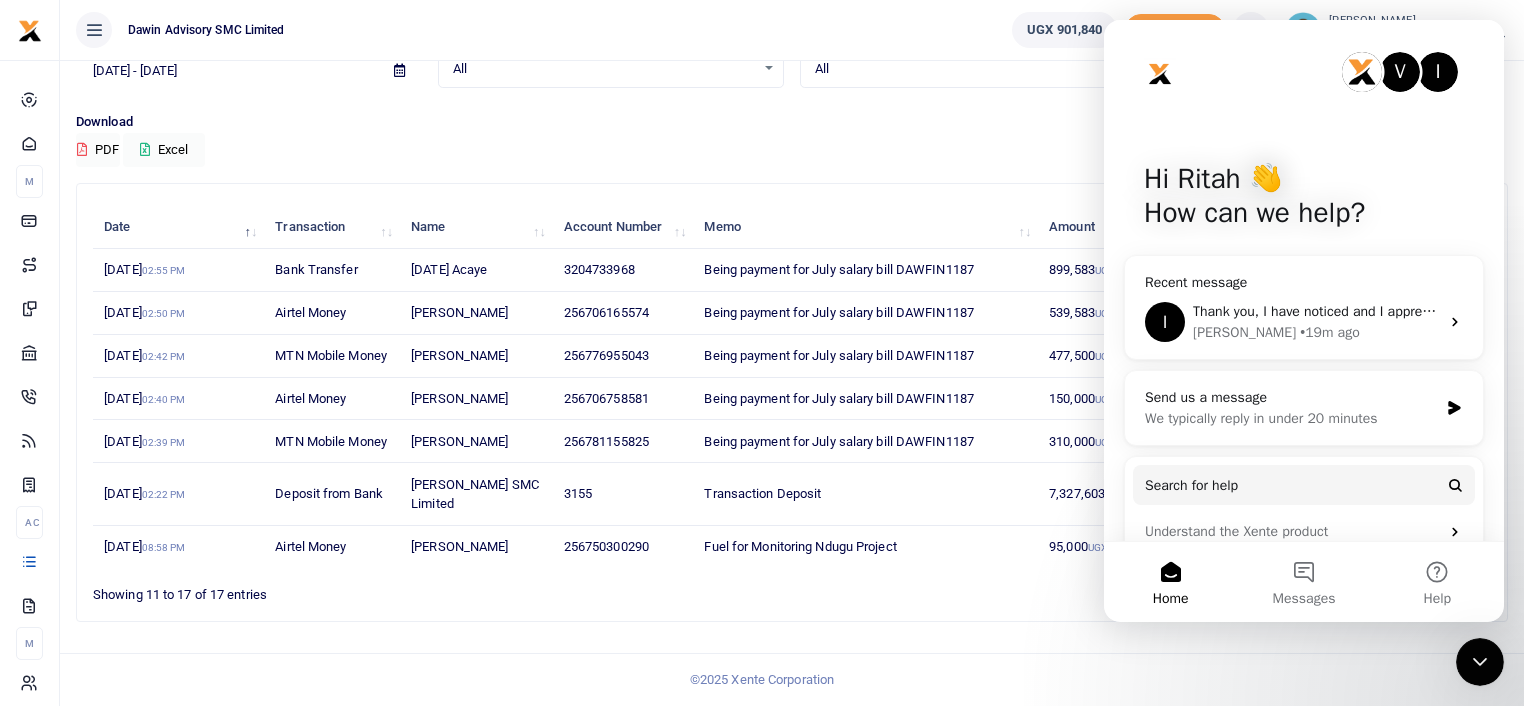 scroll, scrollTop: 0, scrollLeft: 0, axis: both 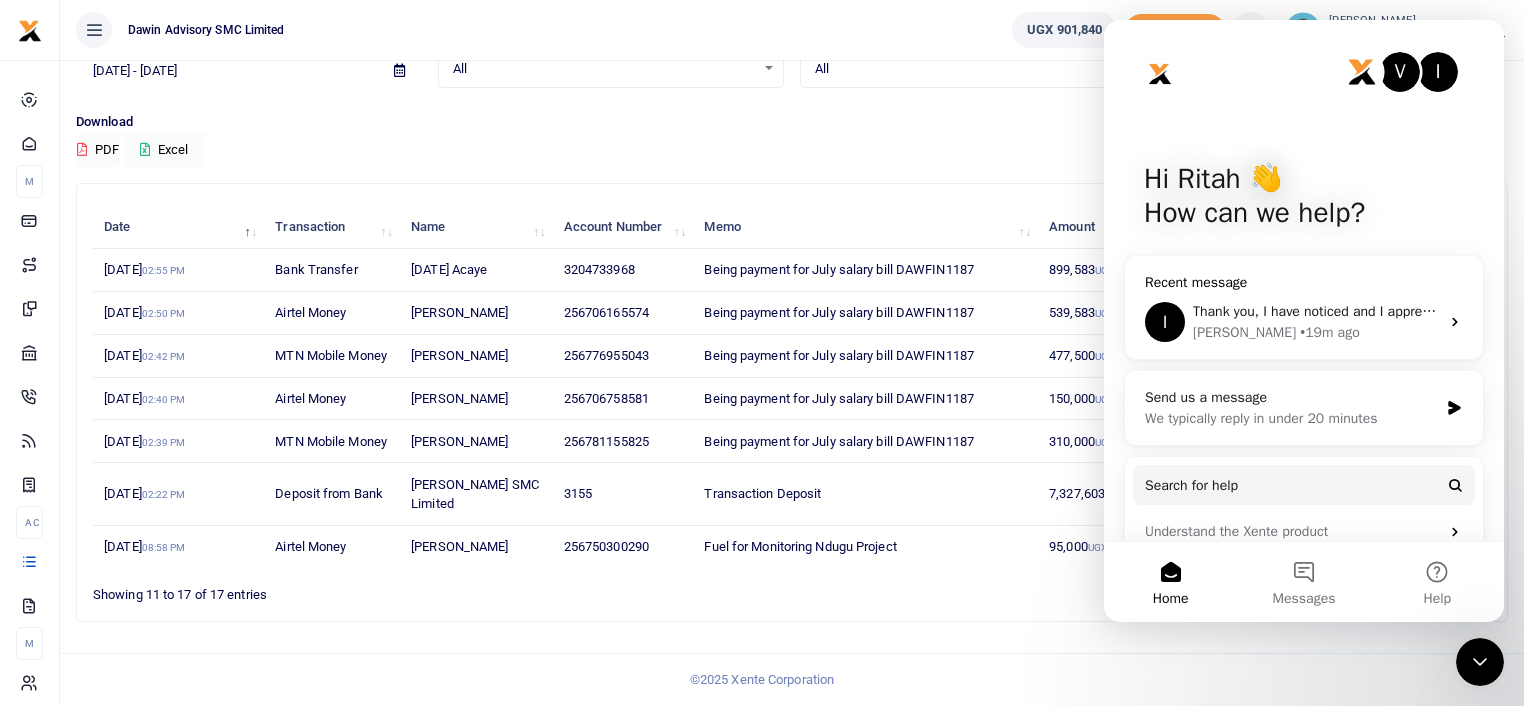 click on "Thank you, I have noticed and I appreciate your help" at bounding box center [1352, 311] 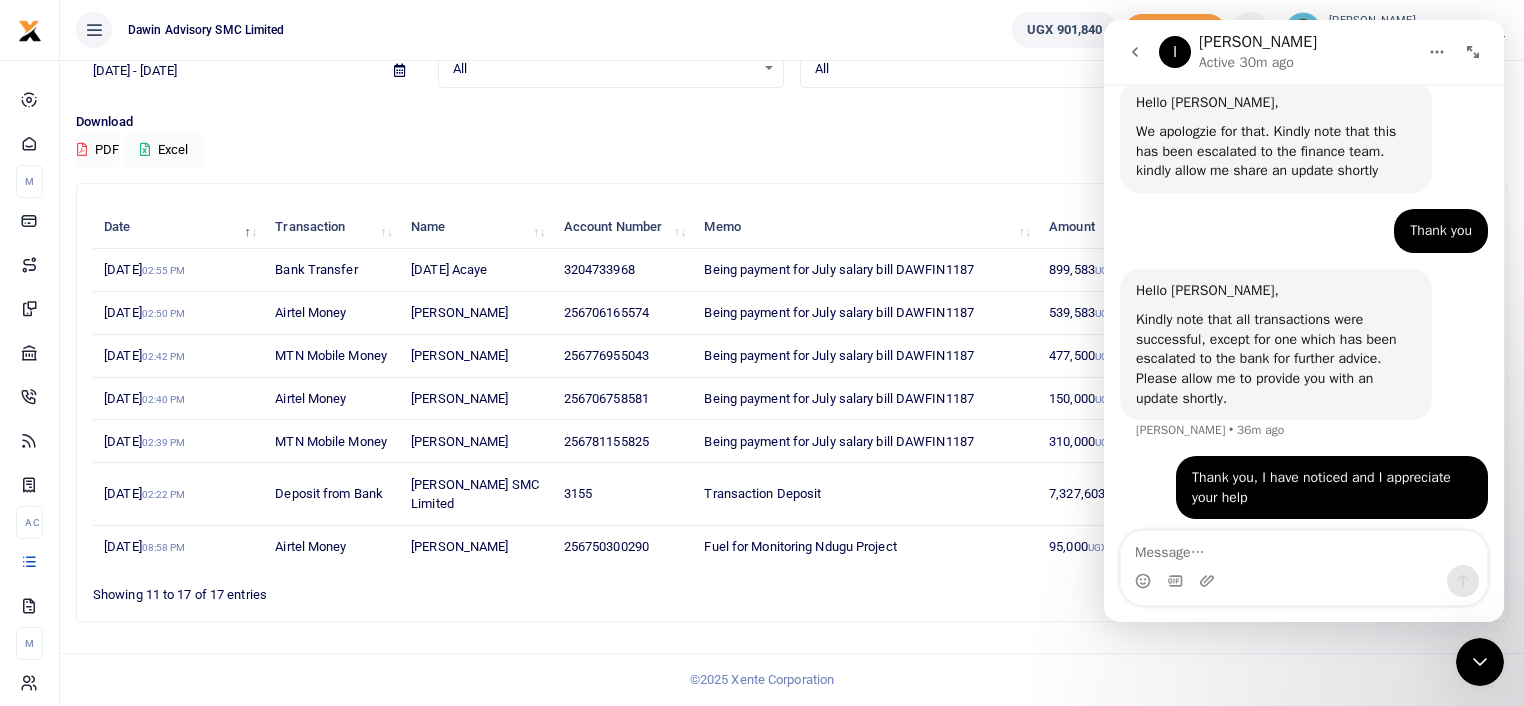scroll, scrollTop: 840, scrollLeft: 0, axis: vertical 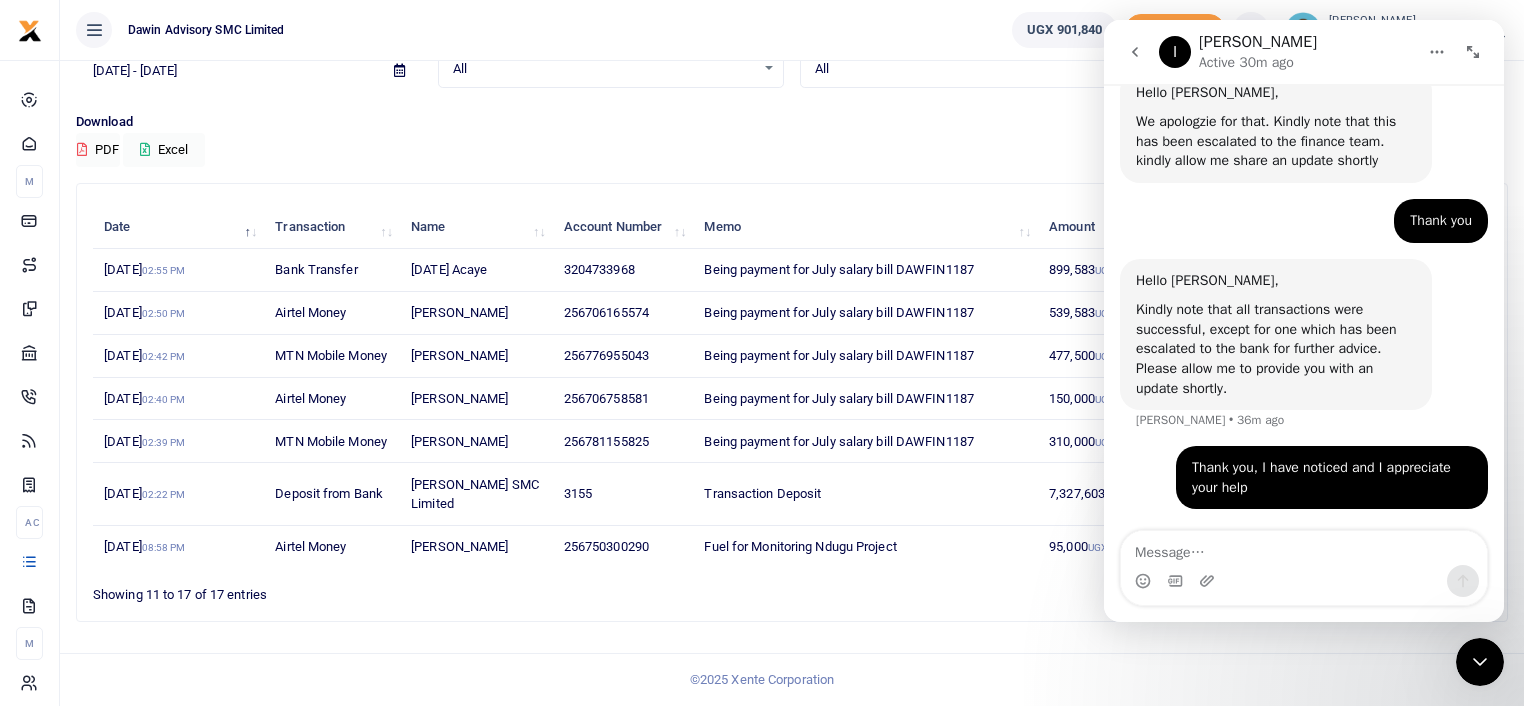 click at bounding box center [1304, 548] 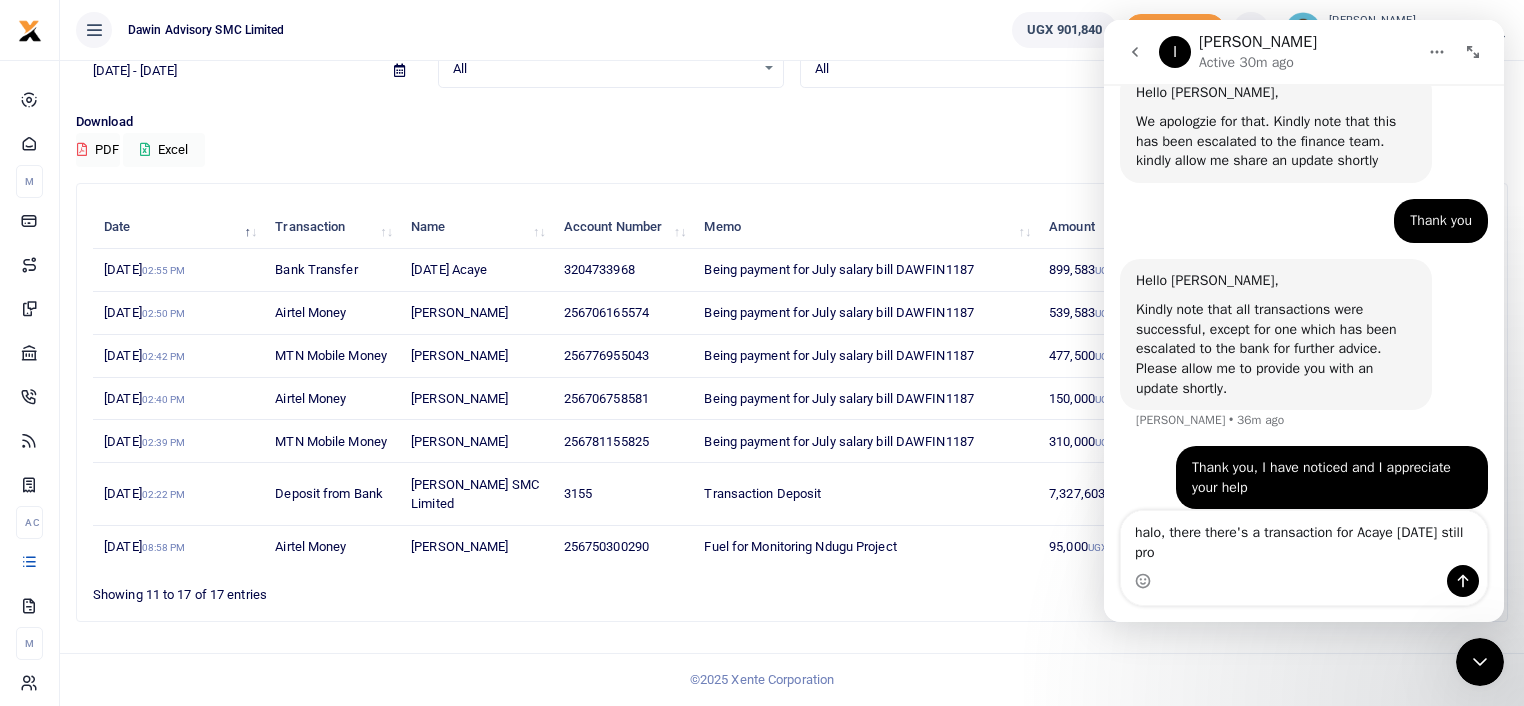 scroll, scrollTop: 860, scrollLeft: 0, axis: vertical 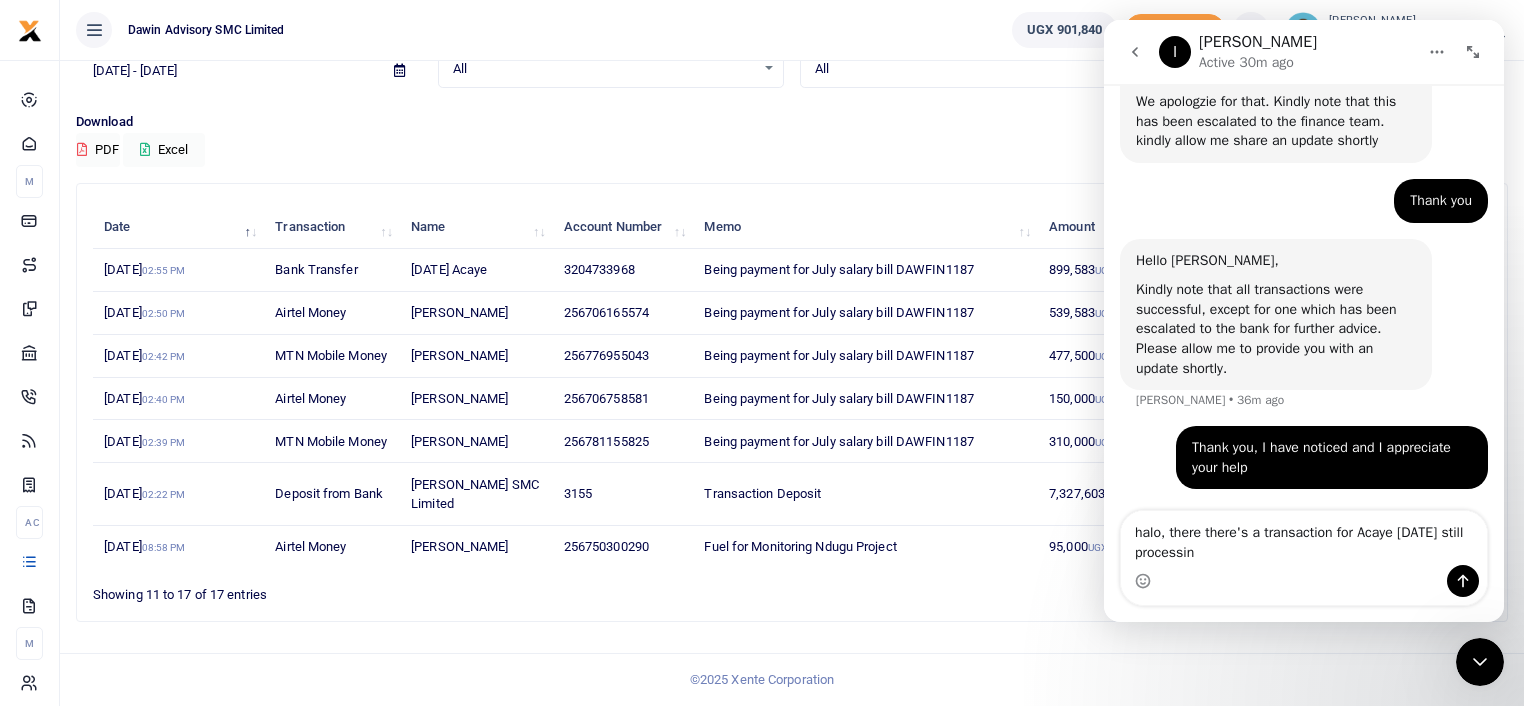 type on "halo, there there's a transaction for Acaye [DATE] still processing" 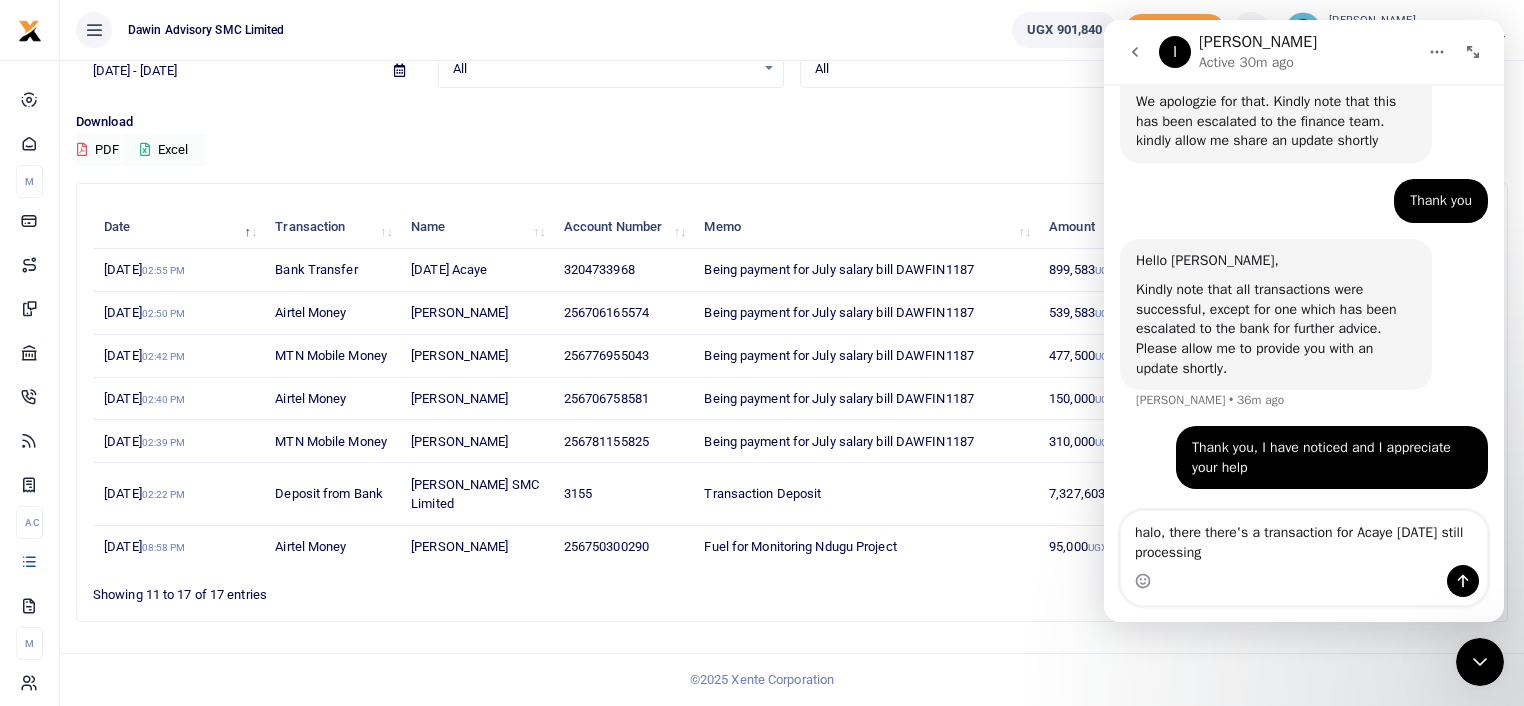 type 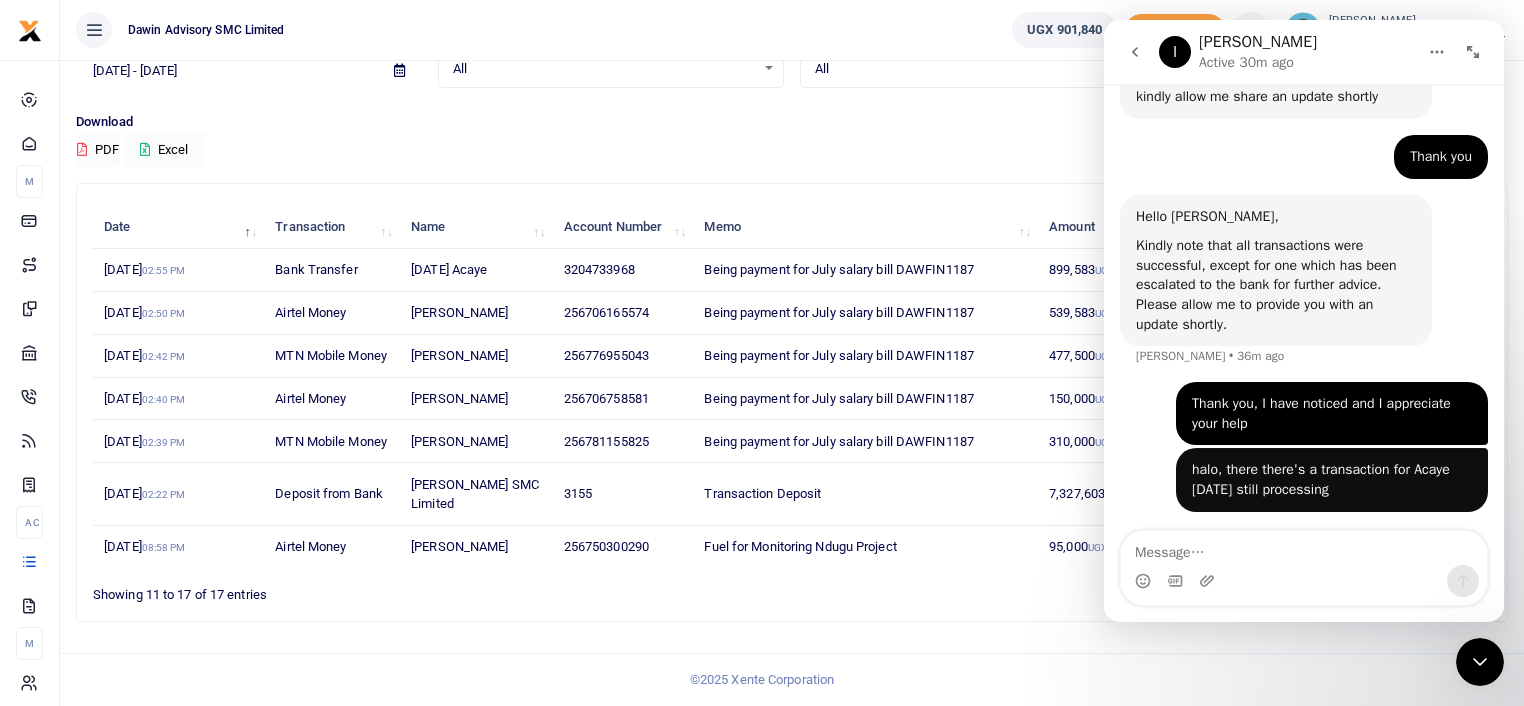 scroll, scrollTop: 905, scrollLeft: 0, axis: vertical 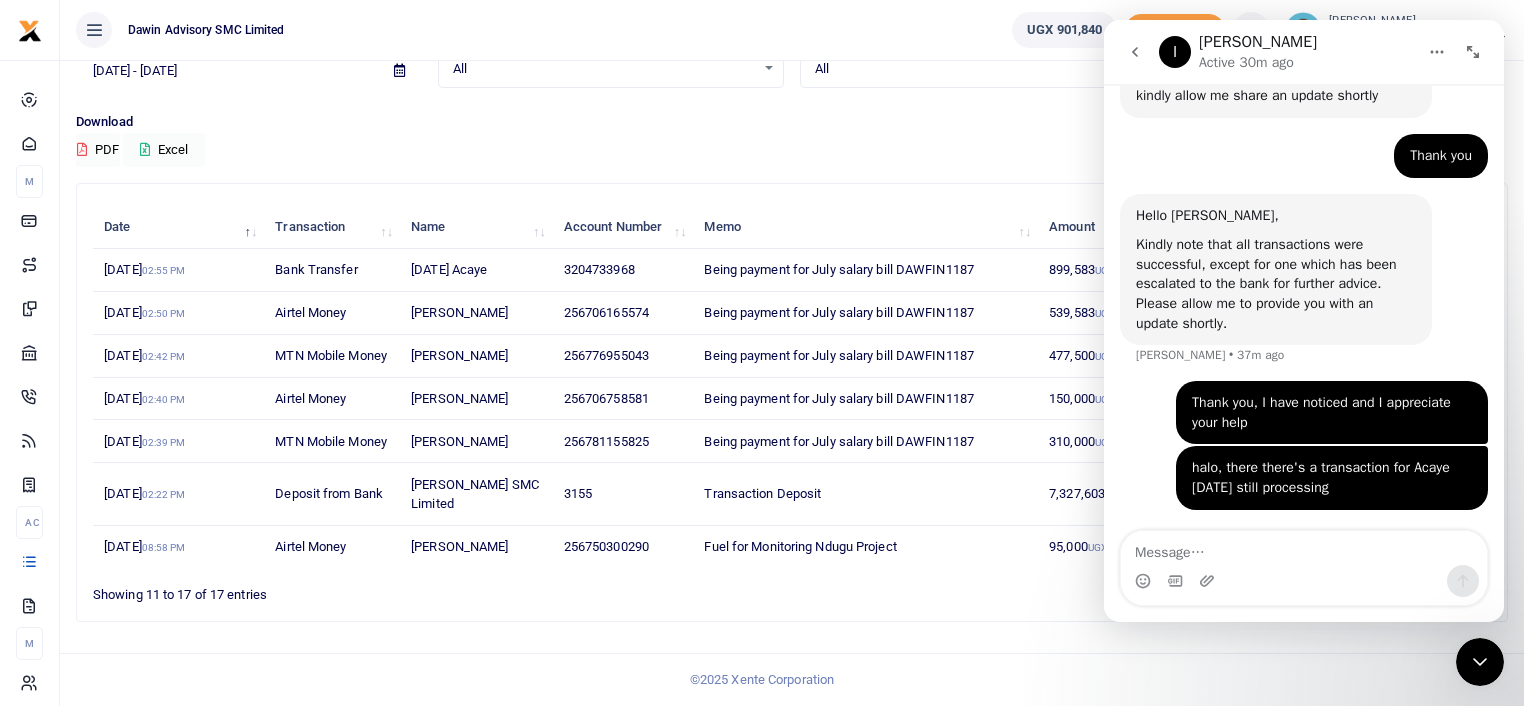 click on "Memo" at bounding box center (865, 227) 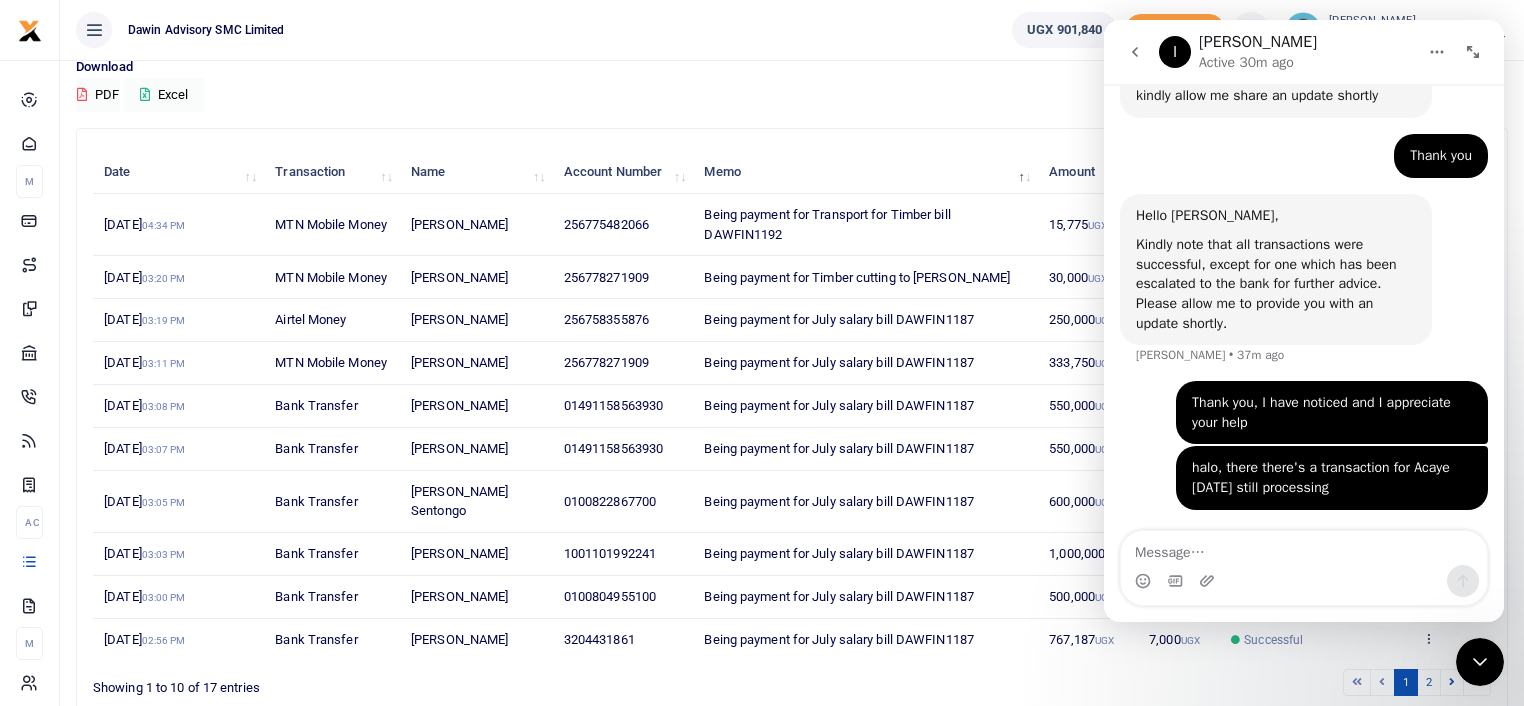 click 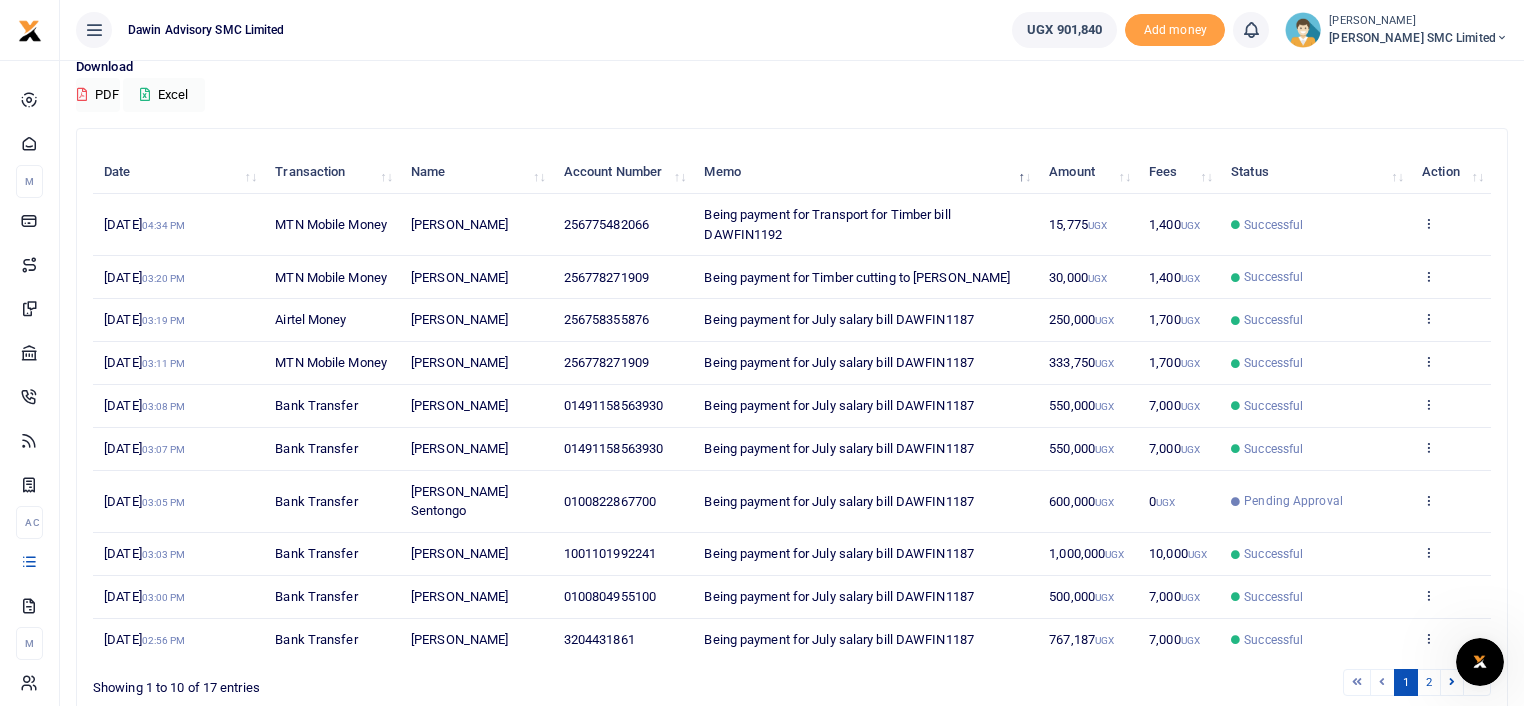 scroll, scrollTop: 0, scrollLeft: 0, axis: both 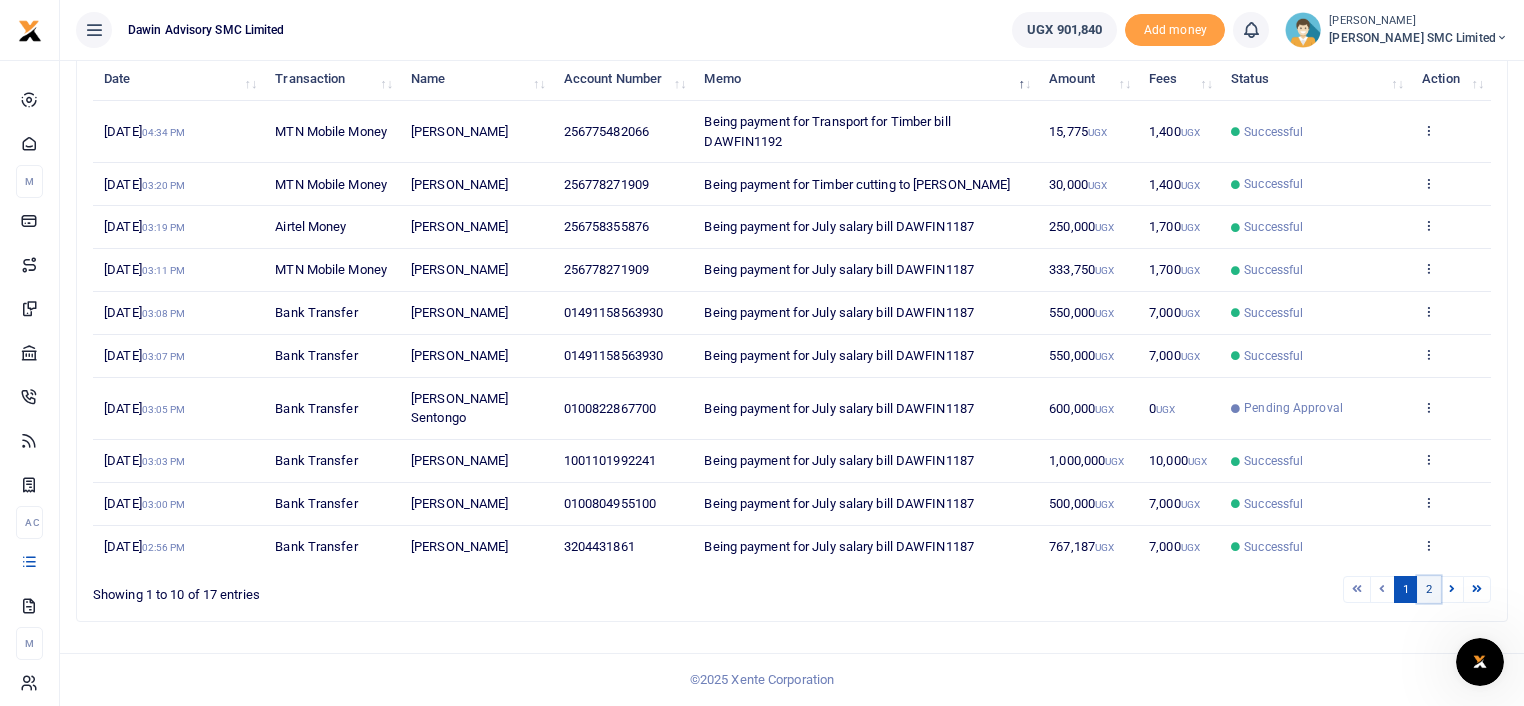 click on "2" at bounding box center [1429, 589] 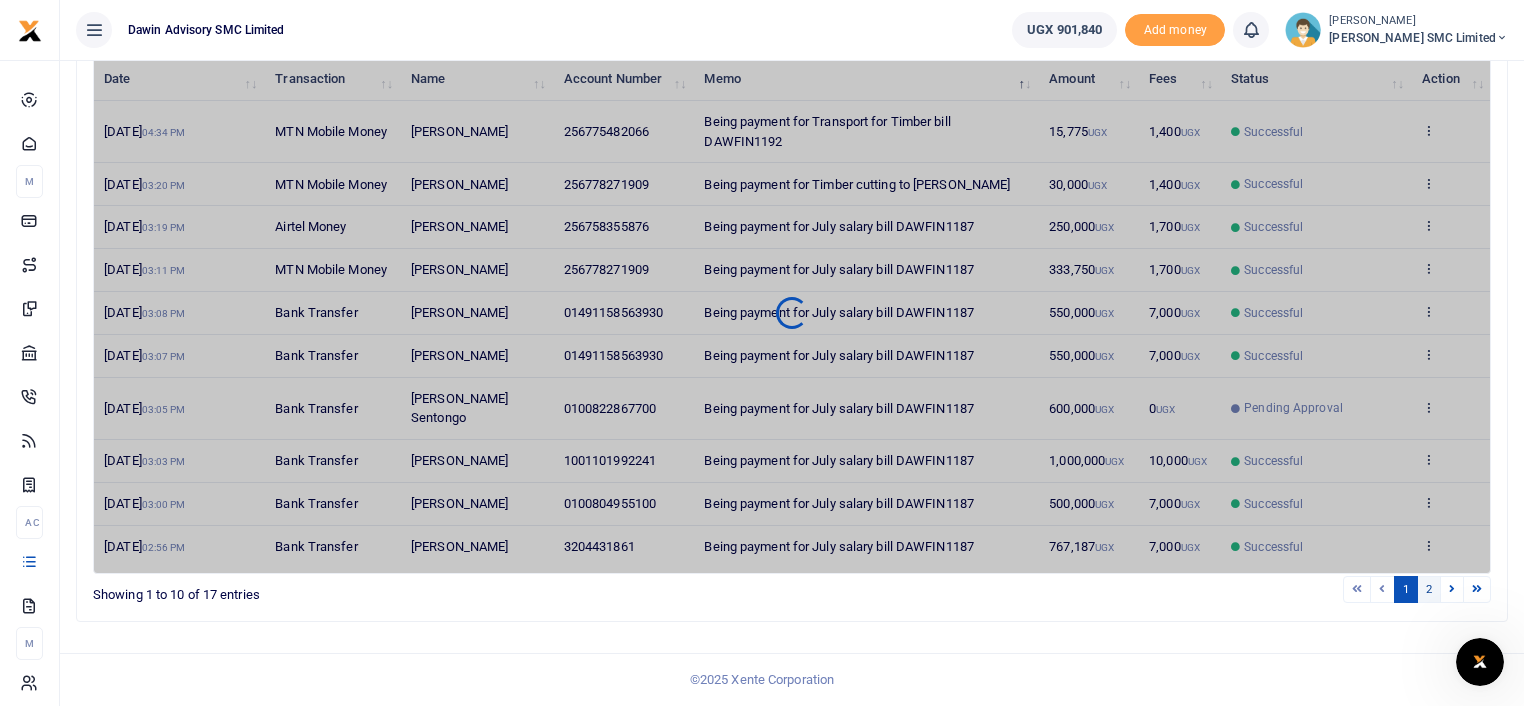 scroll, scrollTop: 160, scrollLeft: 0, axis: vertical 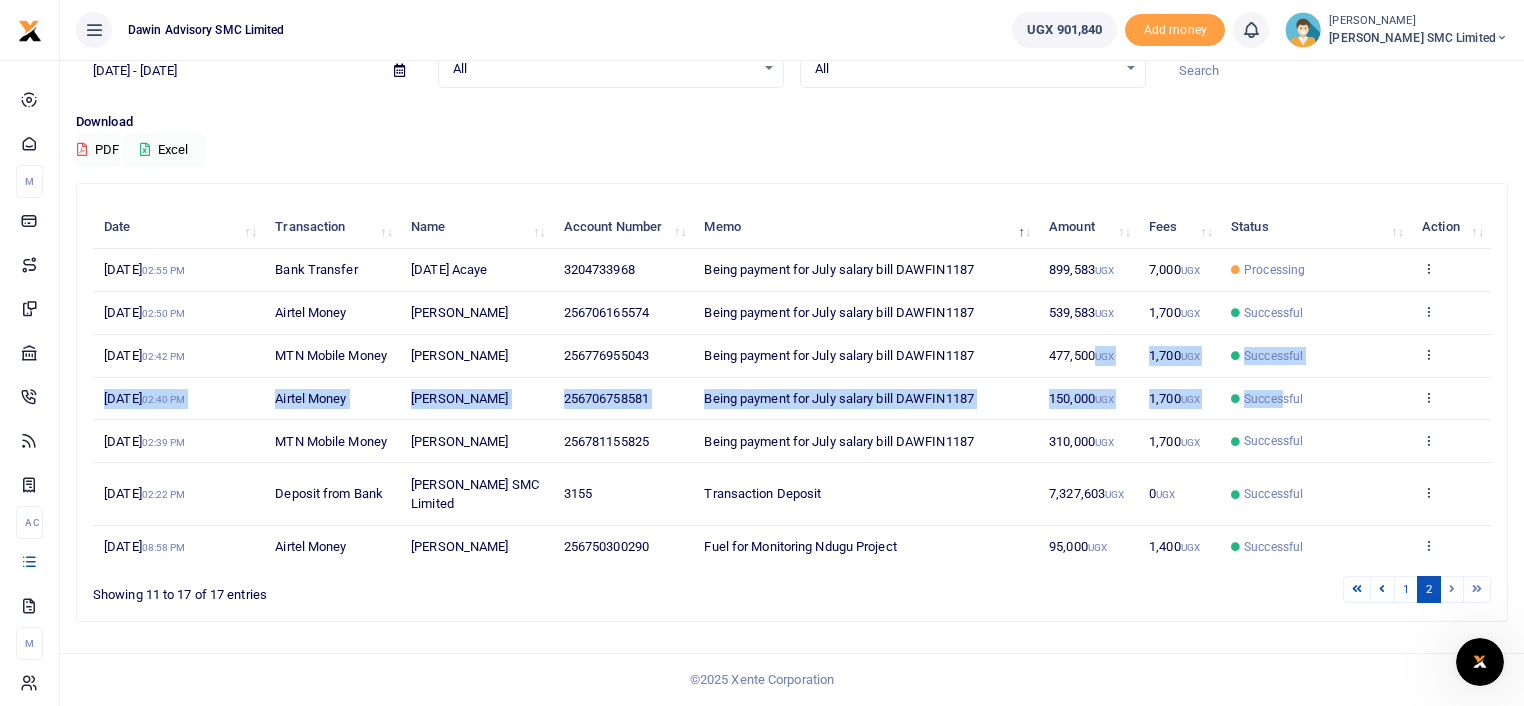 drag, startPoint x: 1098, startPoint y: 330, endPoint x: 1282, endPoint y: 384, distance: 191.76027 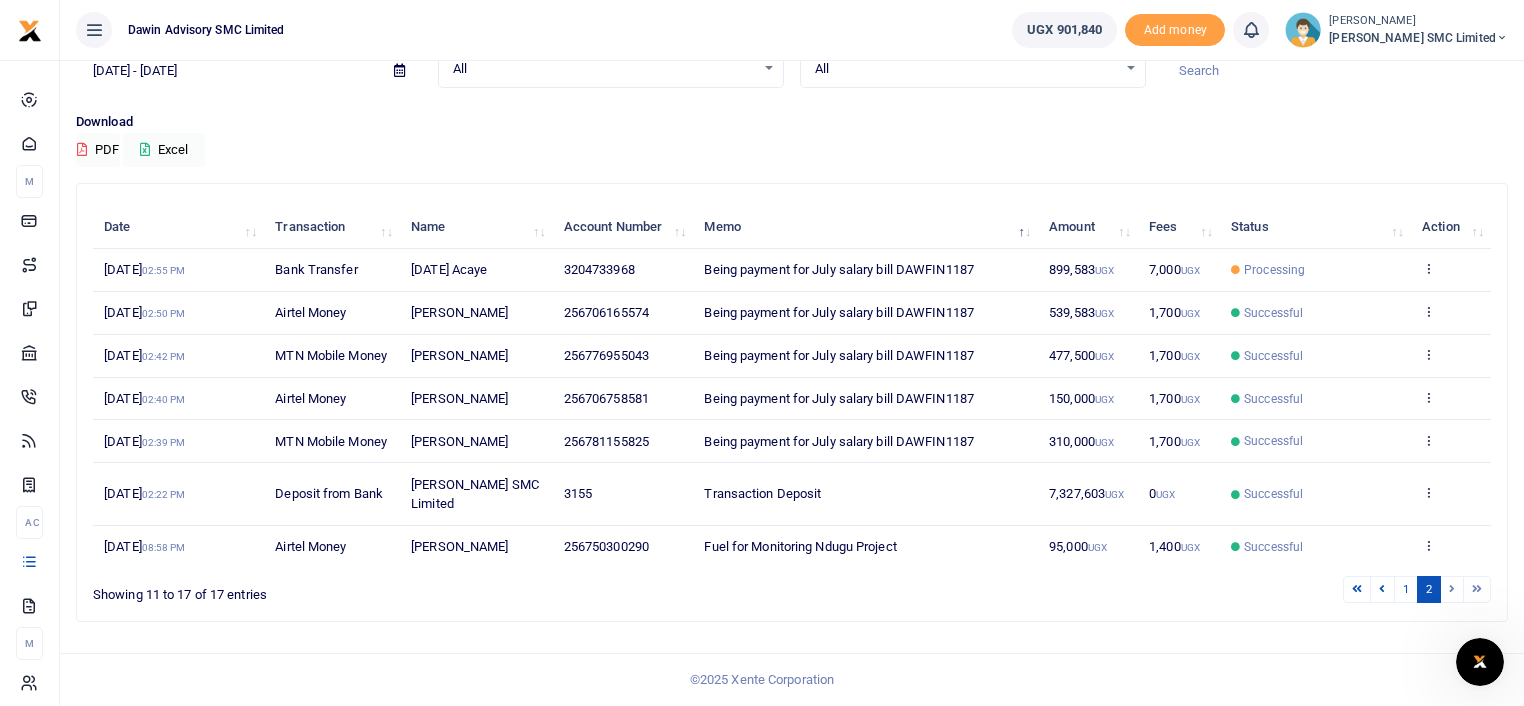 click on "Search: Date Transaction Name Account Number Memo Amount Fees Status Action 30th Jul 2025  02:55 PM Bank Transfer Sunday Acaye 3204733968 Being payment for July salary bill DAWFIN1187 899,583 UGX  7,000 UGX  Processing
View details
Send again
30th Jul 2025  02:50 PM Airtel Money John Musinguzi 256706165574 Being payment for July salary bill DAWFIN1187 539,583 UGX  1,700 UGX  Successful
View details
Send again
30th Jul 2025  02:42 PM 0 1" at bounding box center [792, 402] 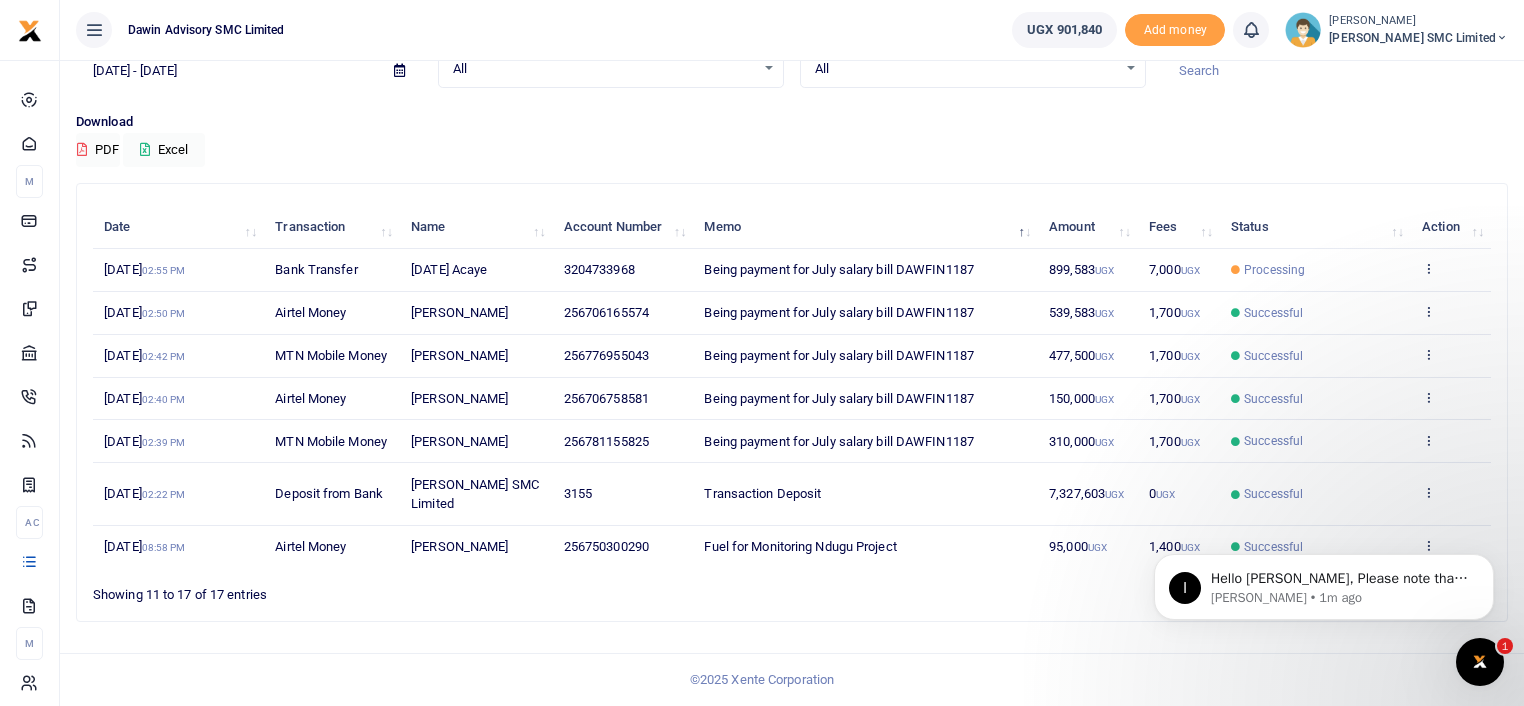 scroll, scrollTop: 1014, scrollLeft: 0, axis: vertical 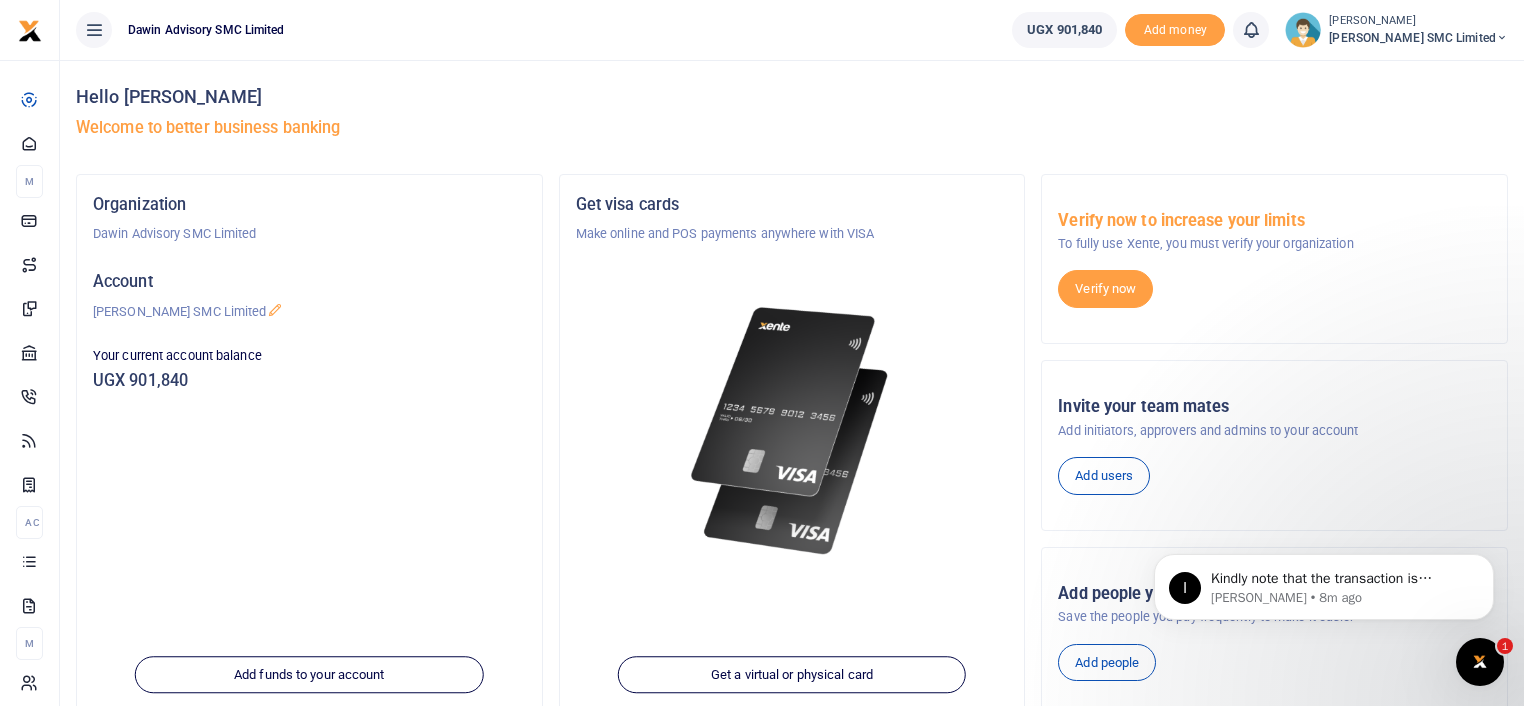 click on "Get visa cards
Make online and POS payments anywhere with VISA
Get a virtual or physical card" at bounding box center [792, 449] 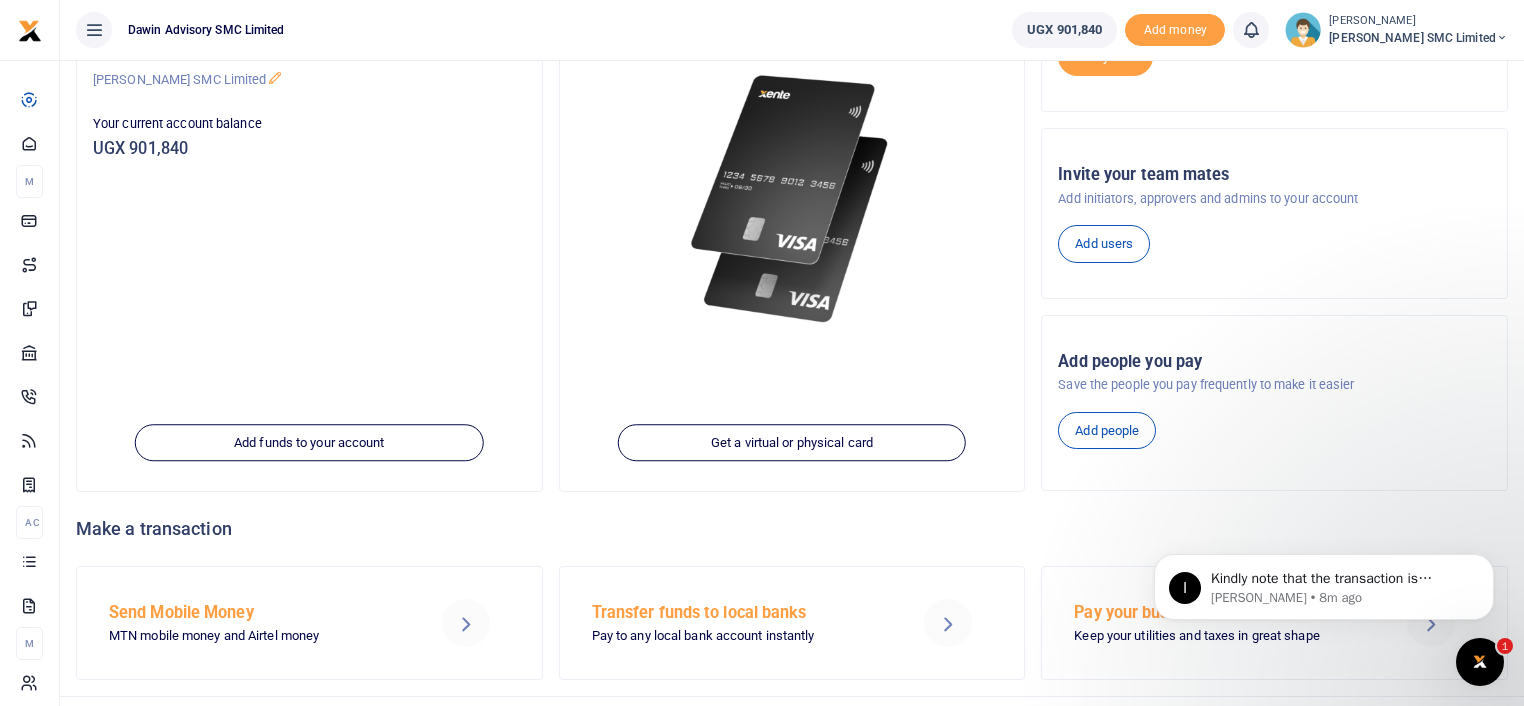 scroll, scrollTop: 272, scrollLeft: 0, axis: vertical 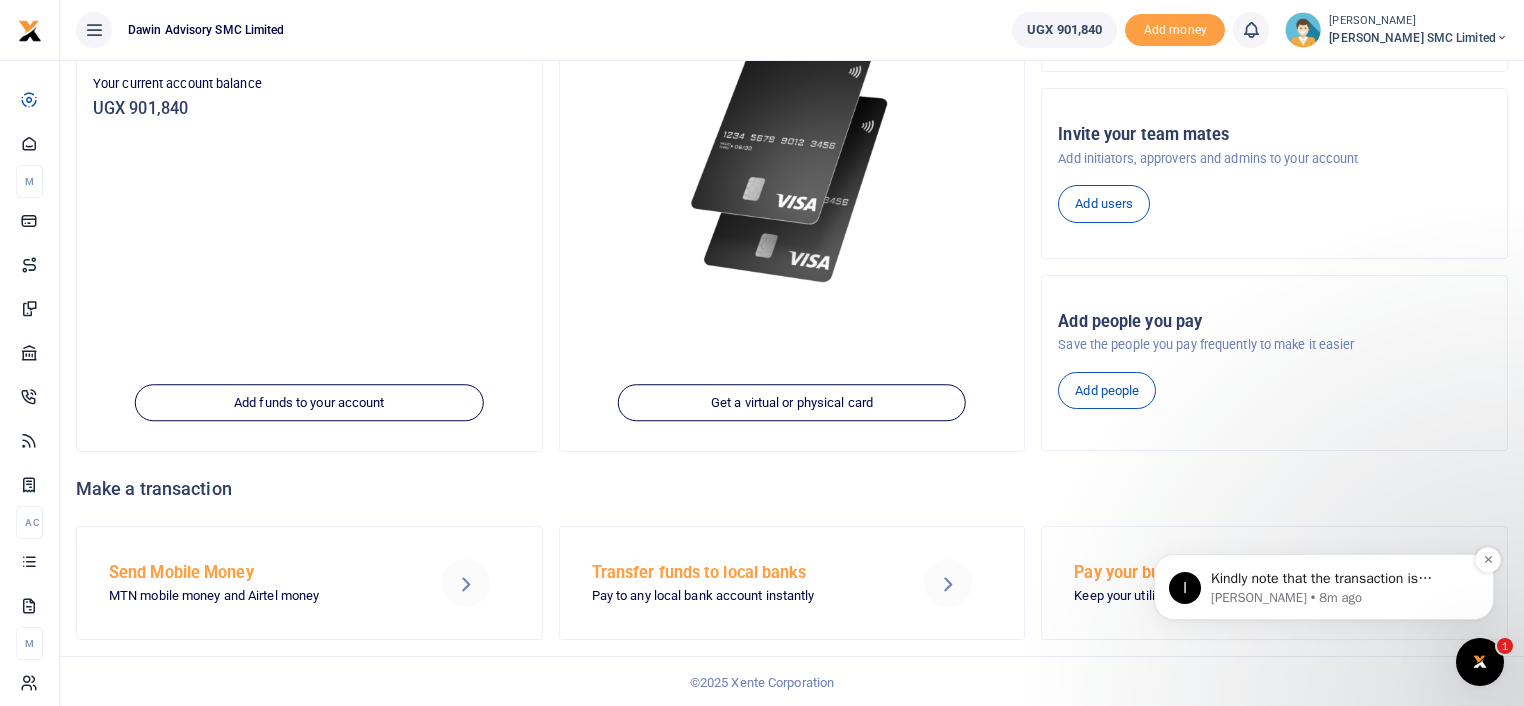 click on "Kindly note that the transaction is successful" at bounding box center [1340, 579] 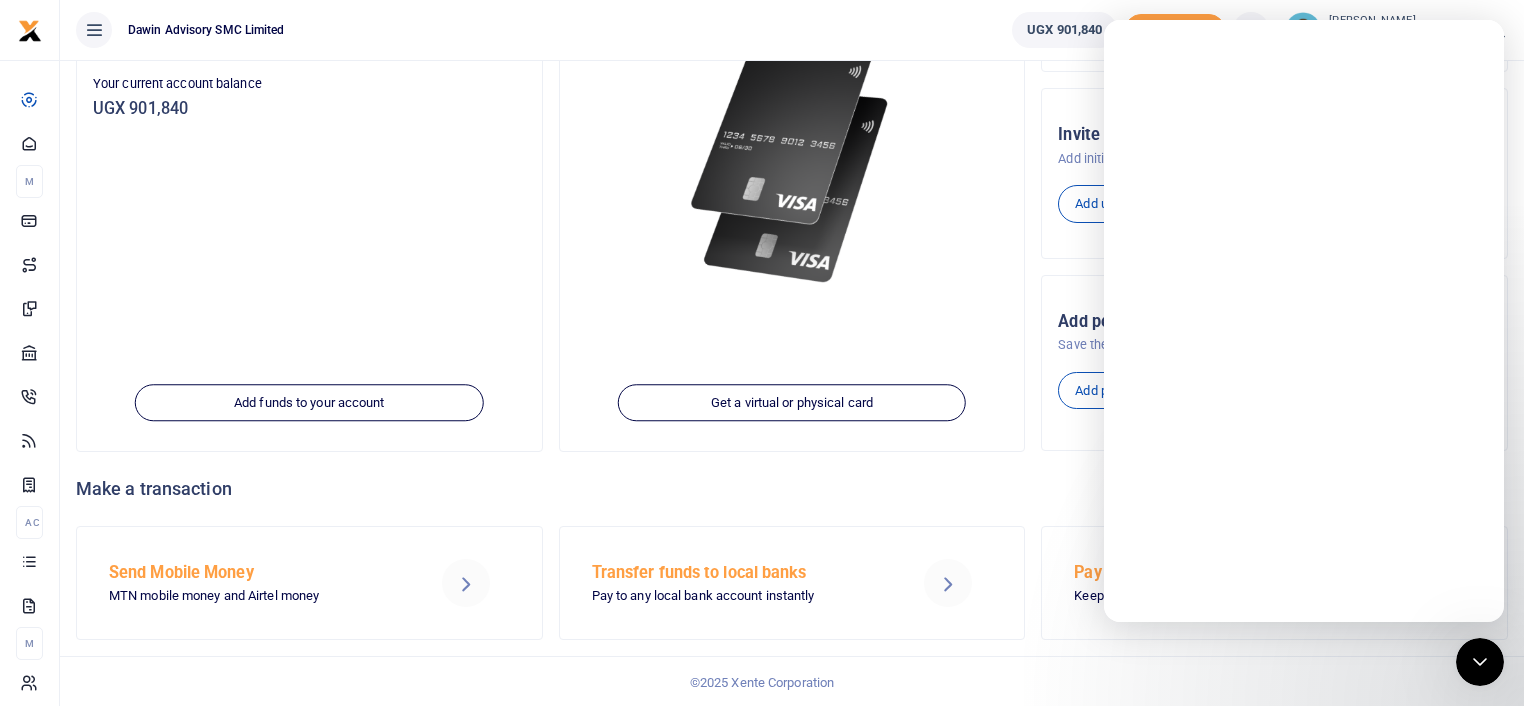scroll, scrollTop: 0, scrollLeft: 0, axis: both 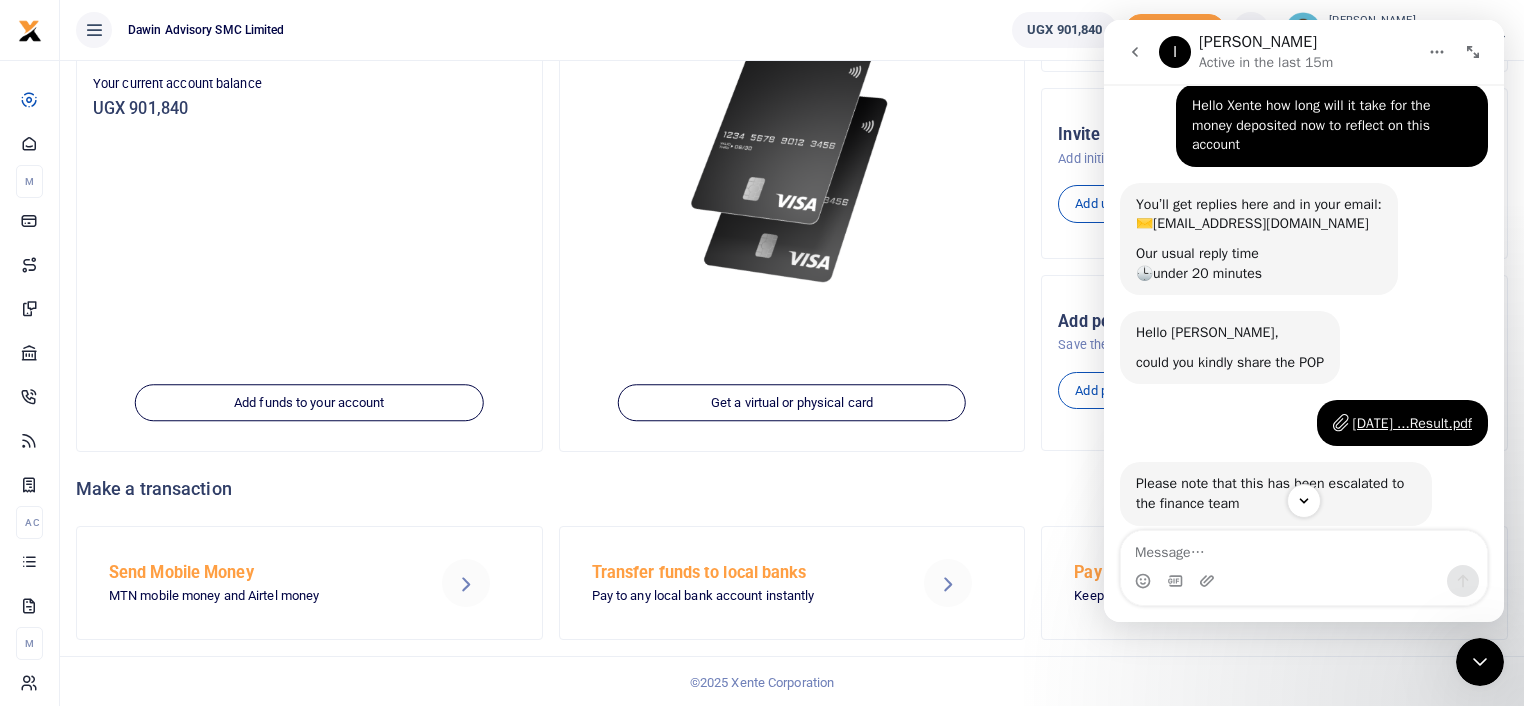 click at bounding box center [1304, 548] 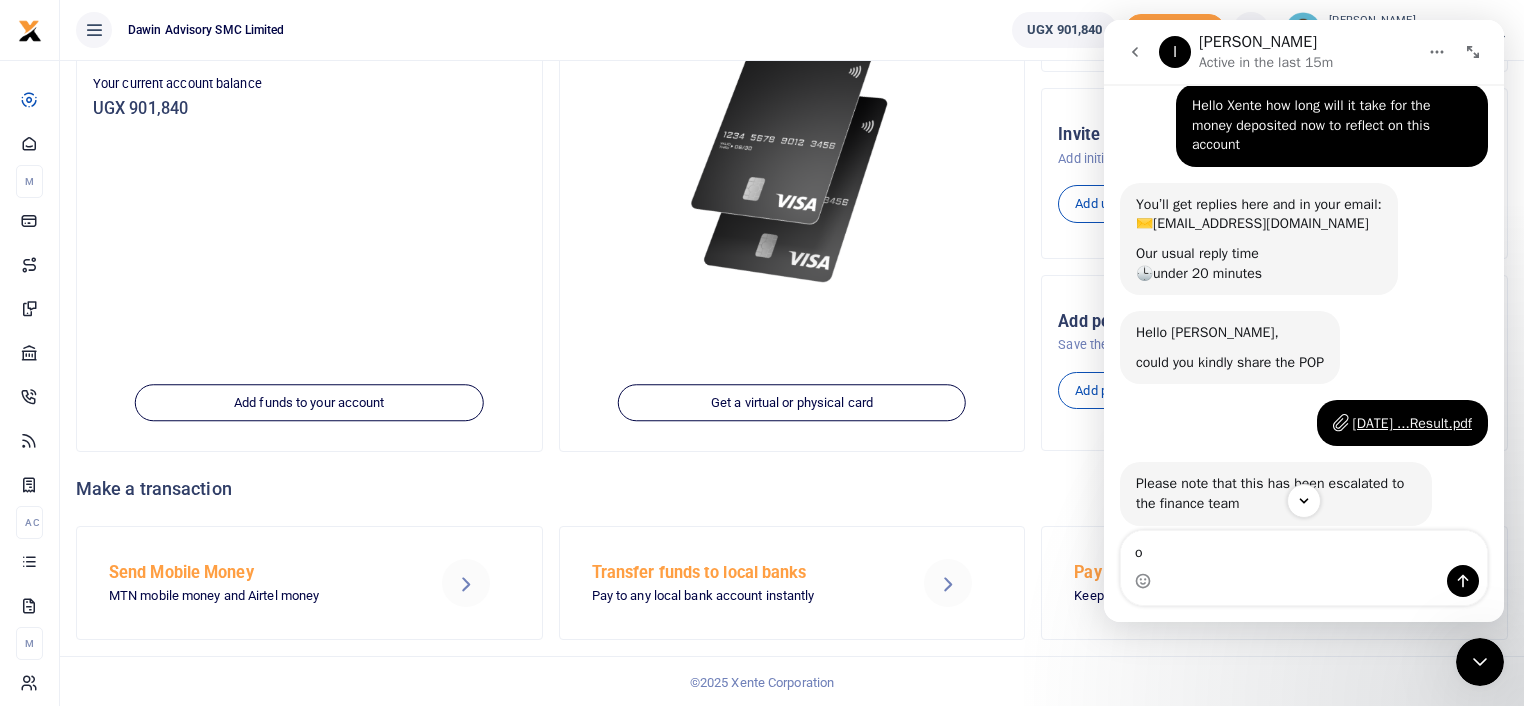 type on "ok" 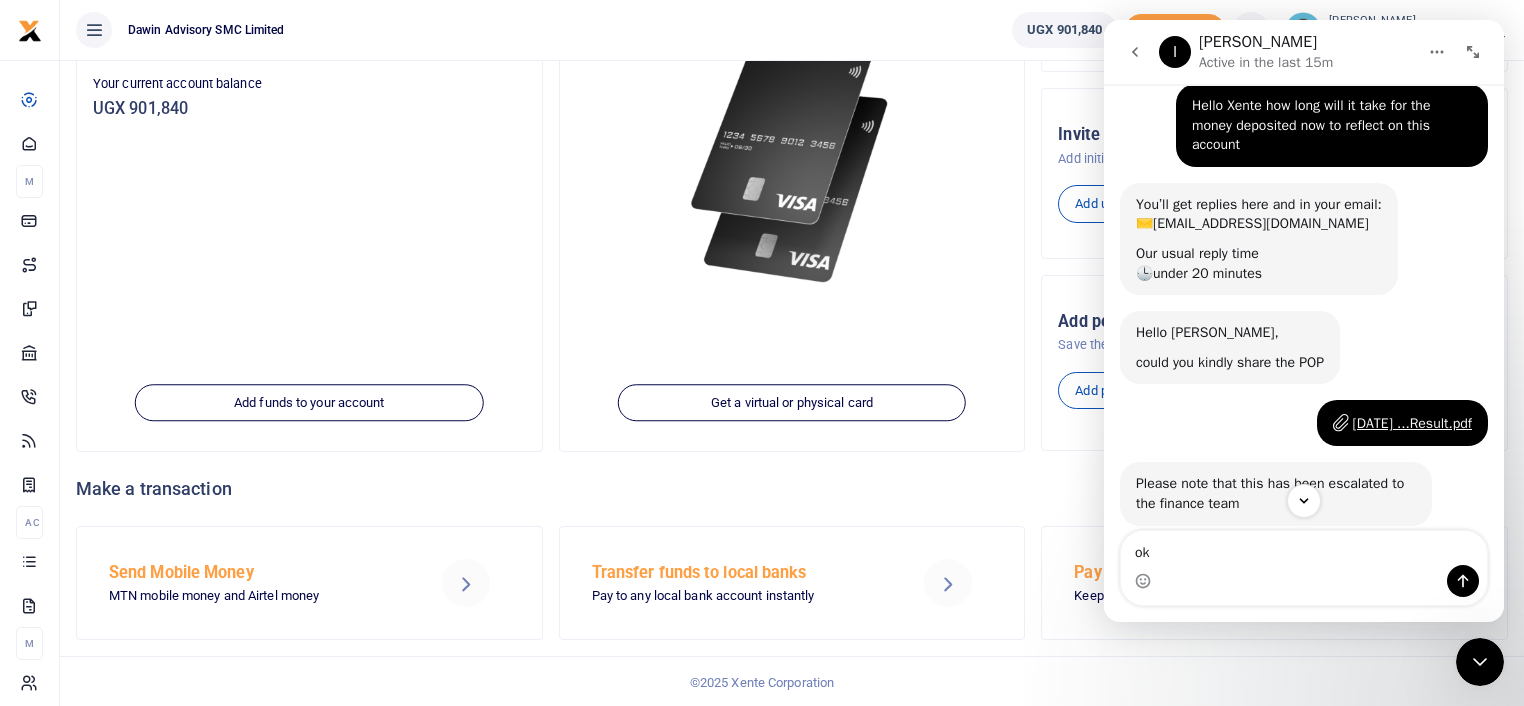 type 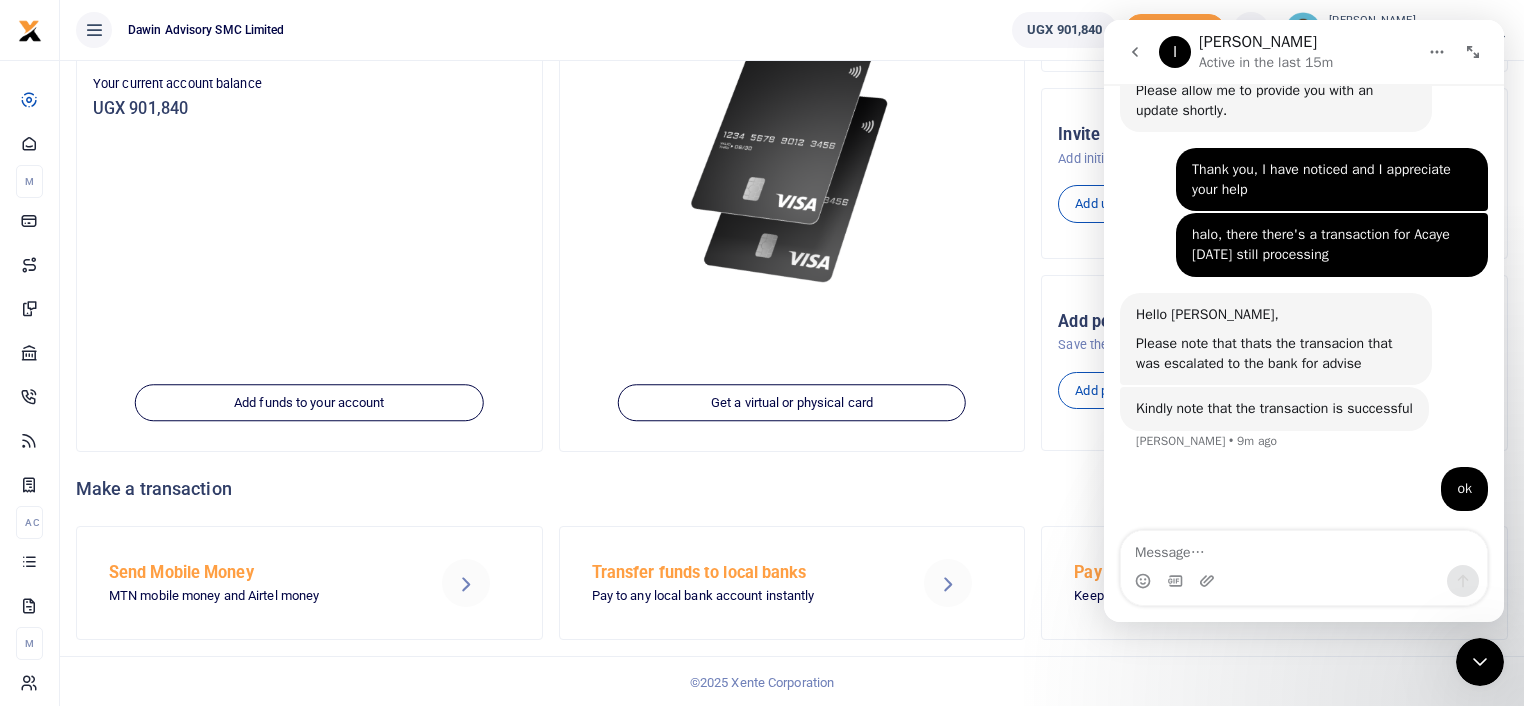 scroll, scrollTop: 1119, scrollLeft: 0, axis: vertical 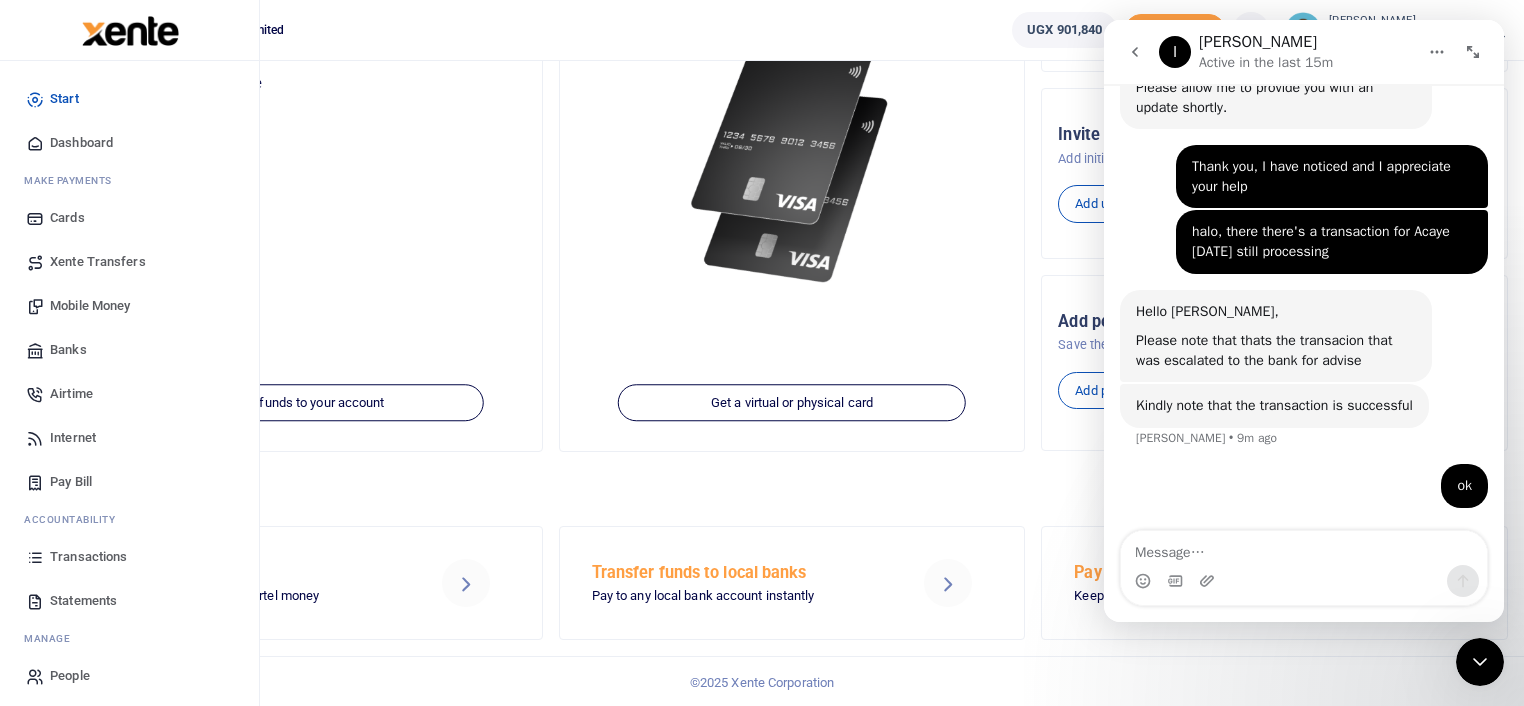 click on "Transactions" at bounding box center (88, 557) 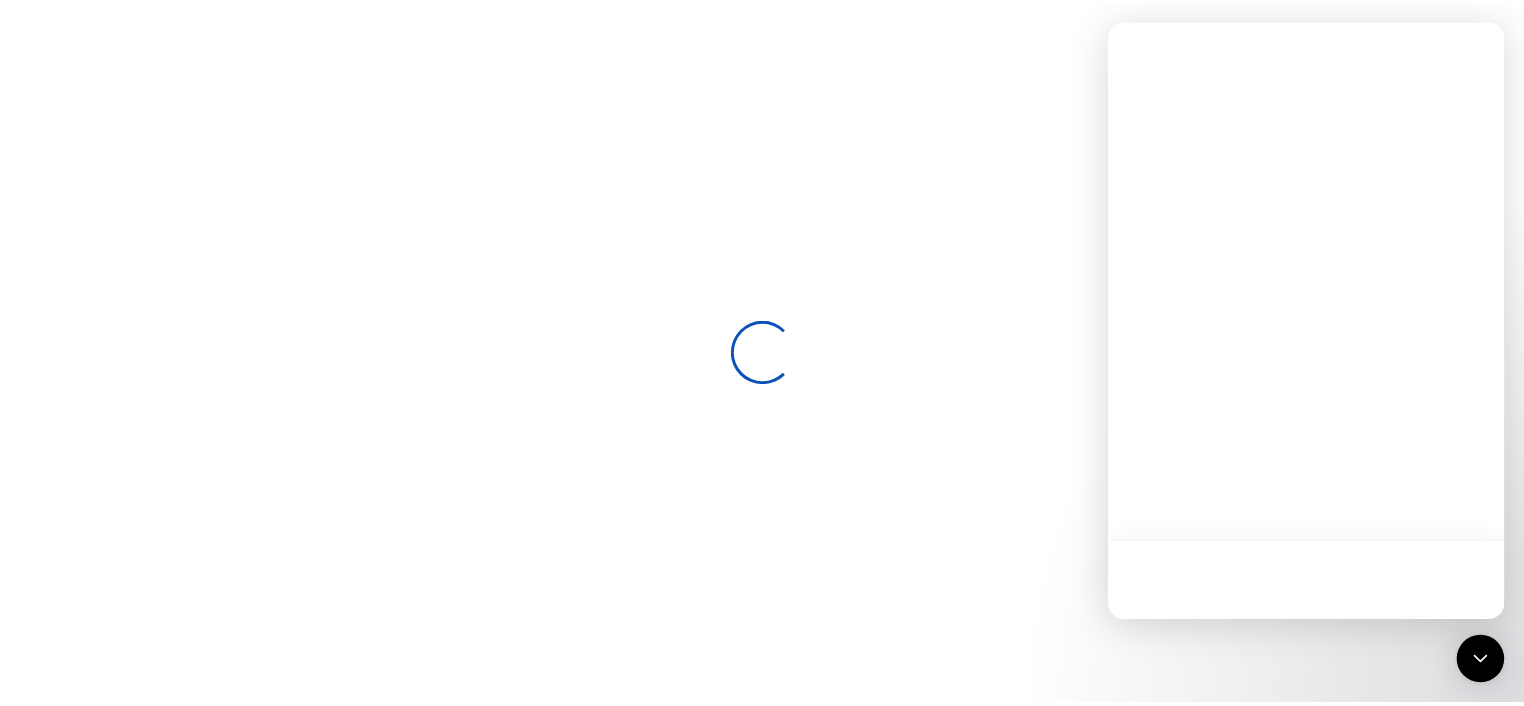 scroll, scrollTop: 0, scrollLeft: 0, axis: both 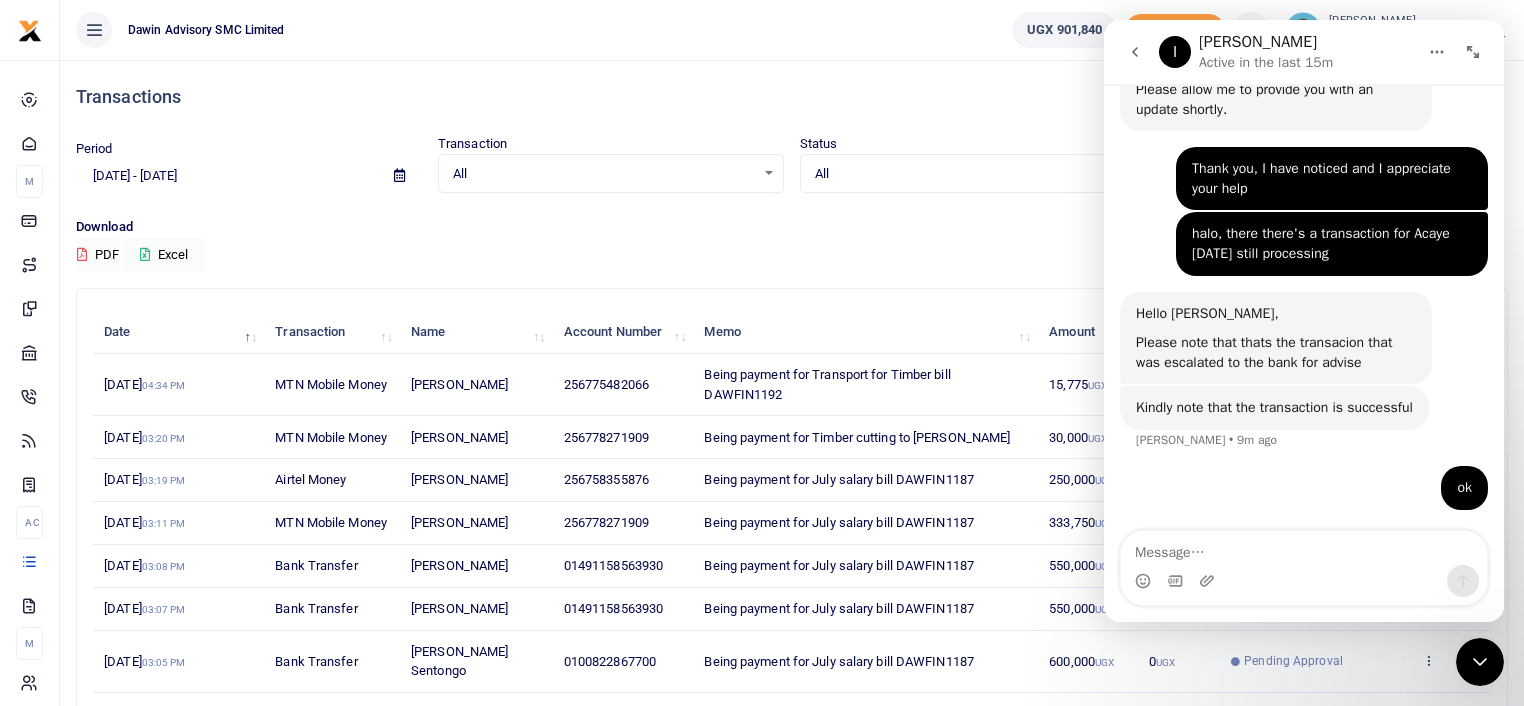click 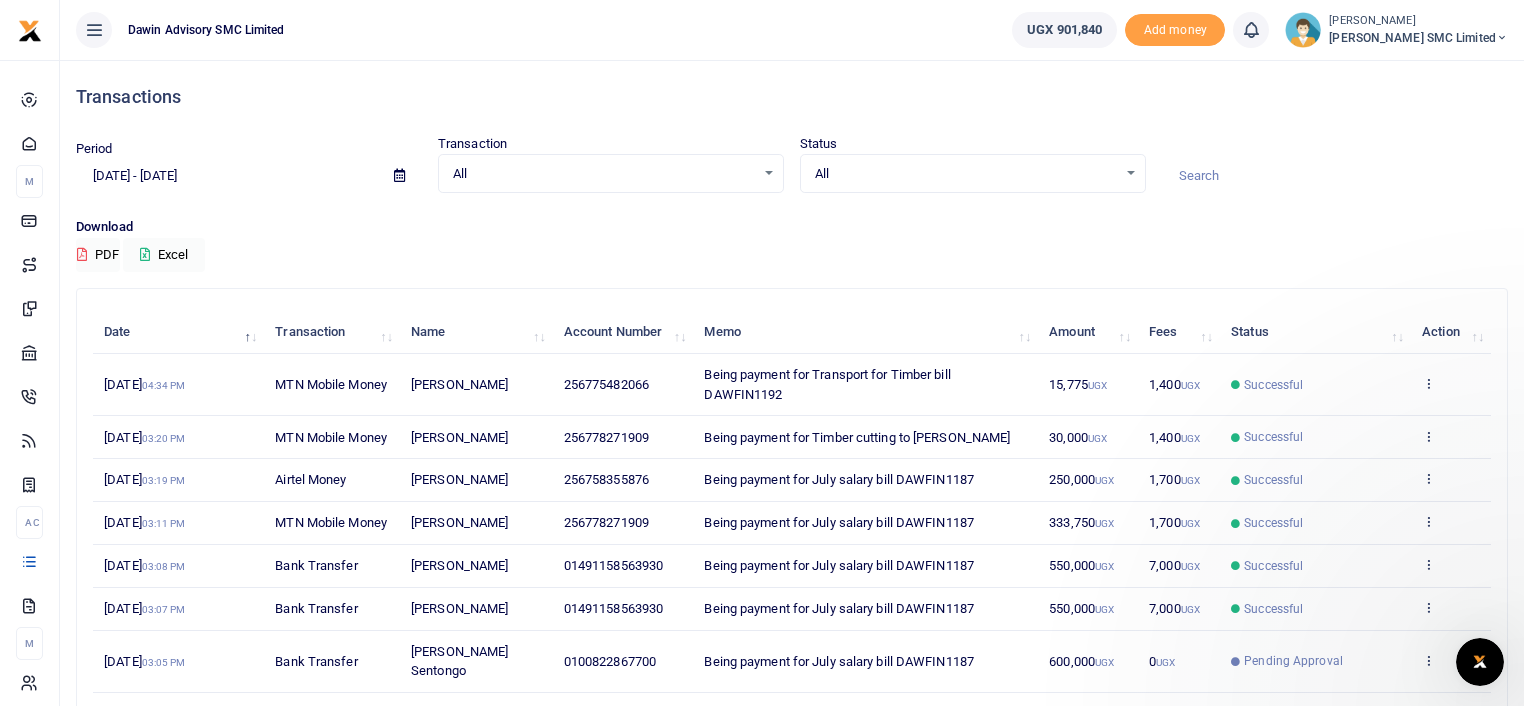 scroll, scrollTop: 0, scrollLeft: 0, axis: both 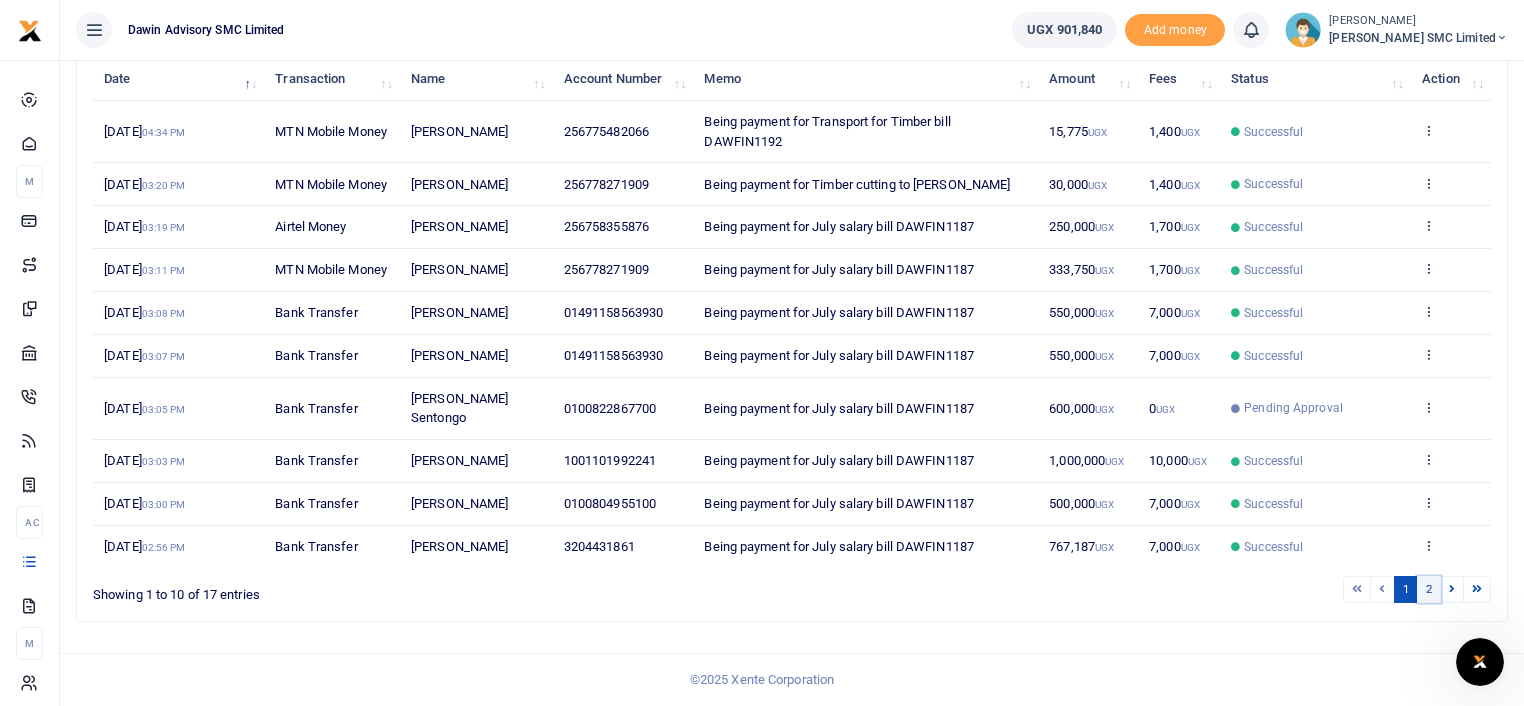 click on "2" at bounding box center [1429, 589] 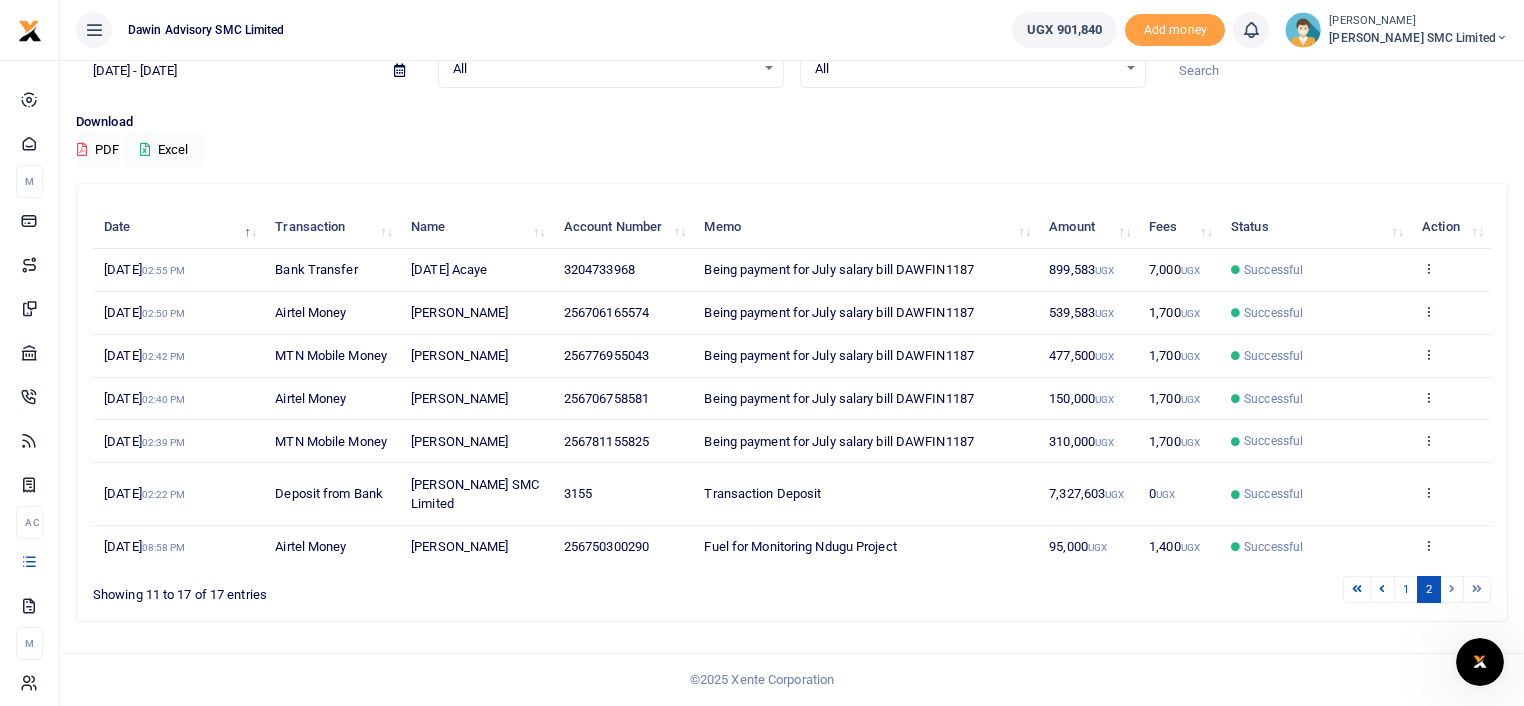 scroll, scrollTop: 160, scrollLeft: 0, axis: vertical 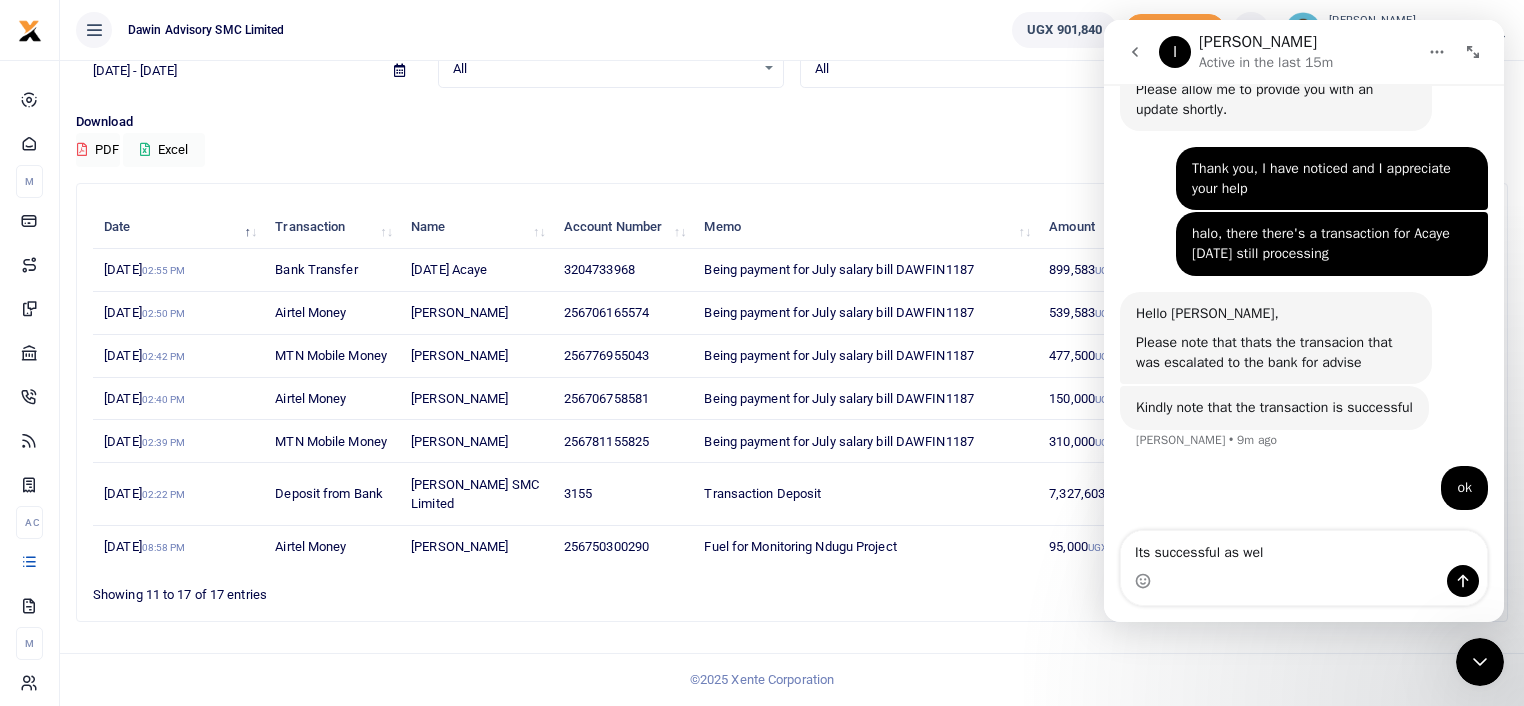 type on "Its successful as well" 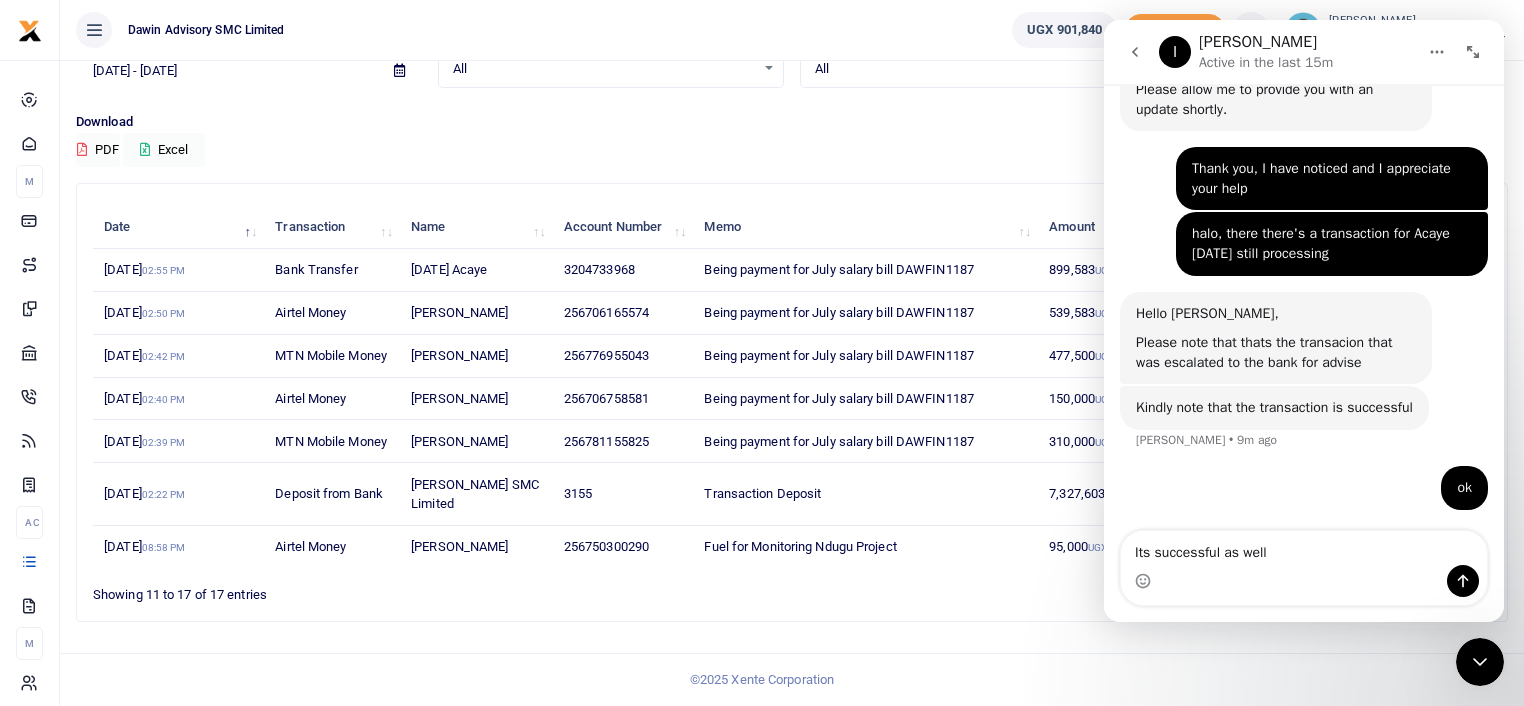 type 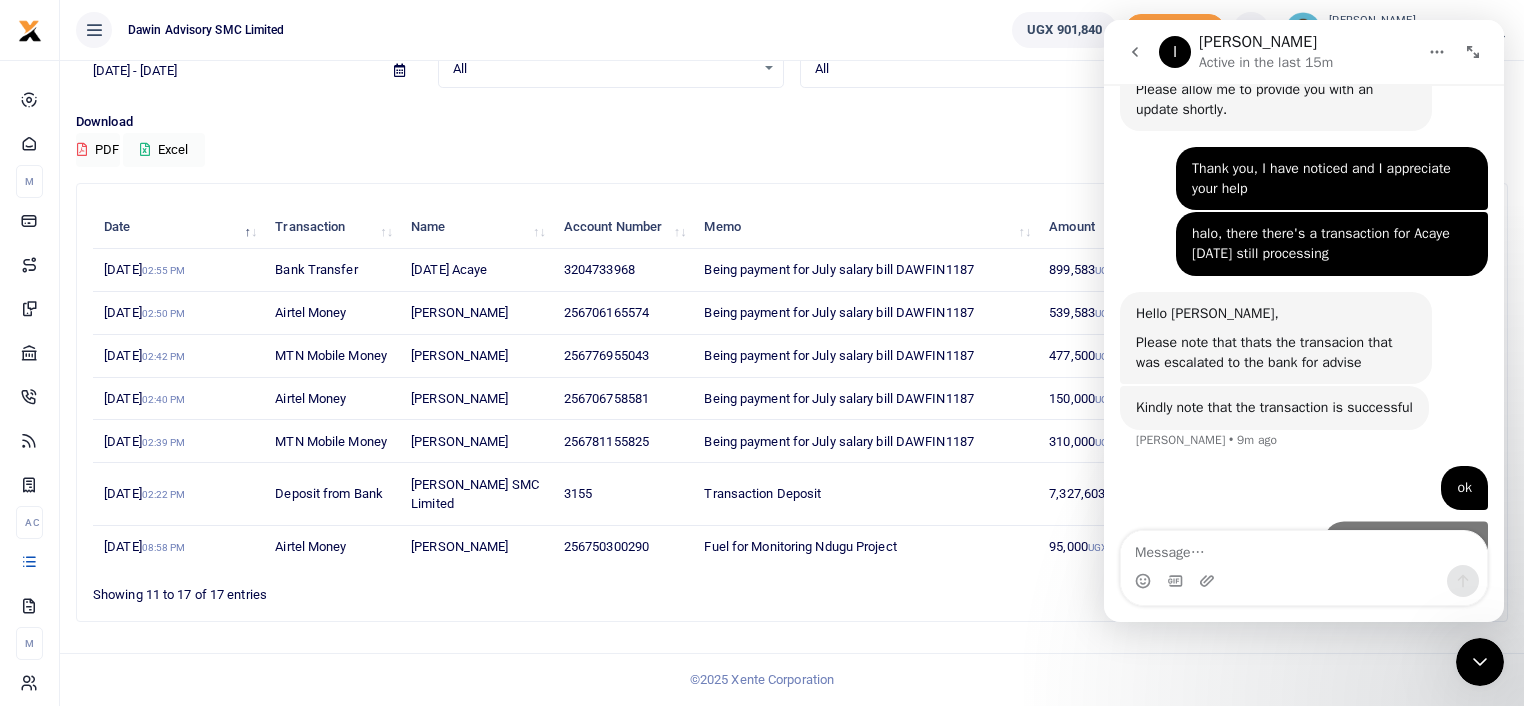 scroll, scrollTop: 1164, scrollLeft: 0, axis: vertical 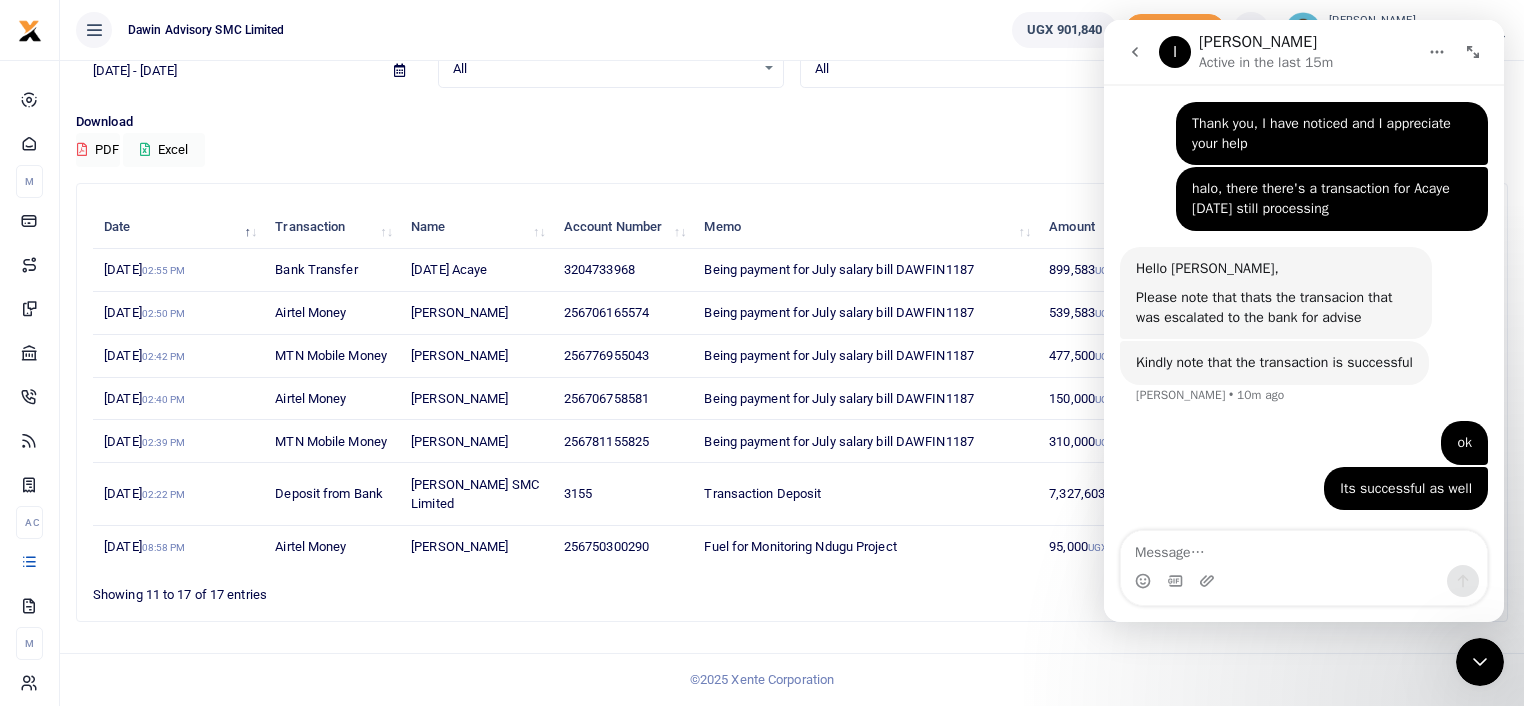 click 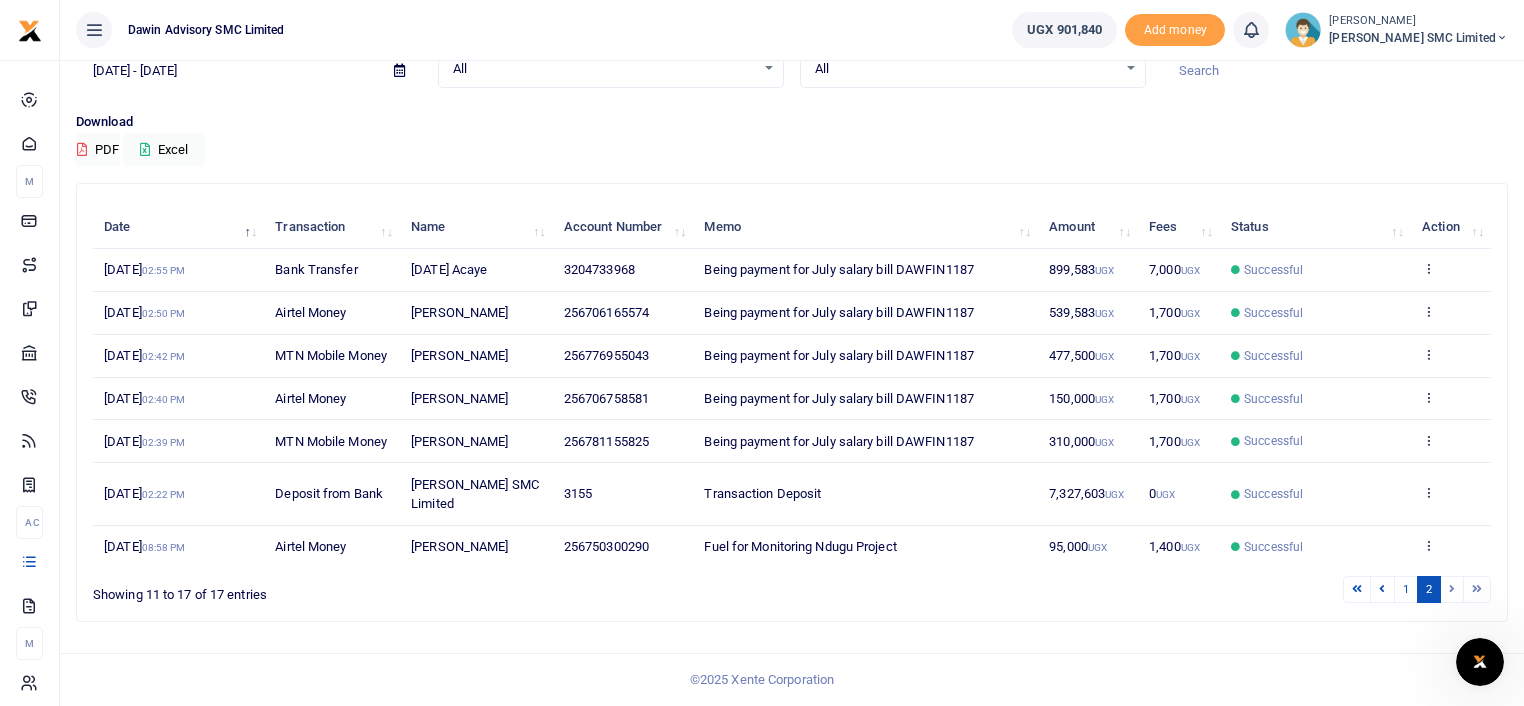 click on "7,327,603 UGX" at bounding box center [1088, 494] 